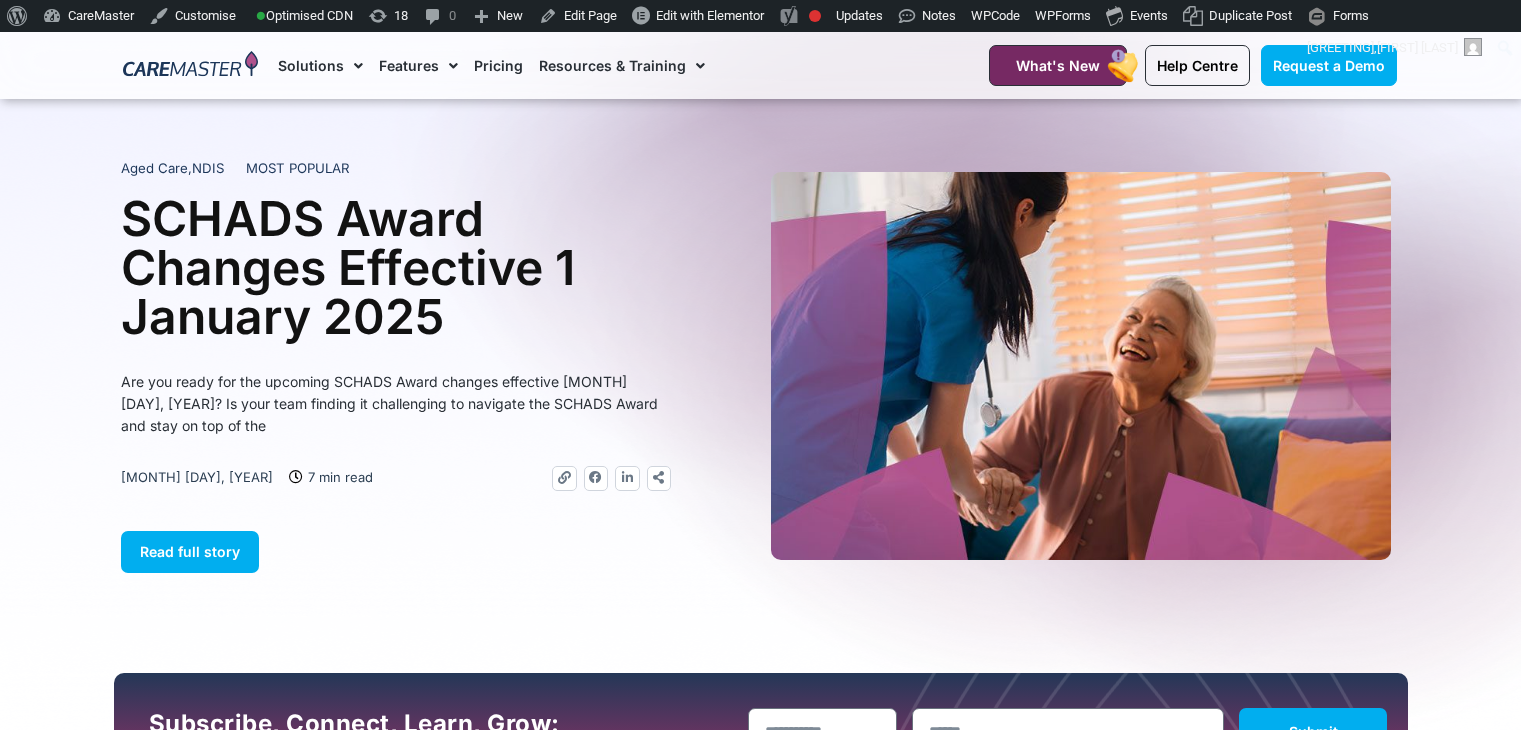 scroll, scrollTop: 2029, scrollLeft: 0, axis: vertical 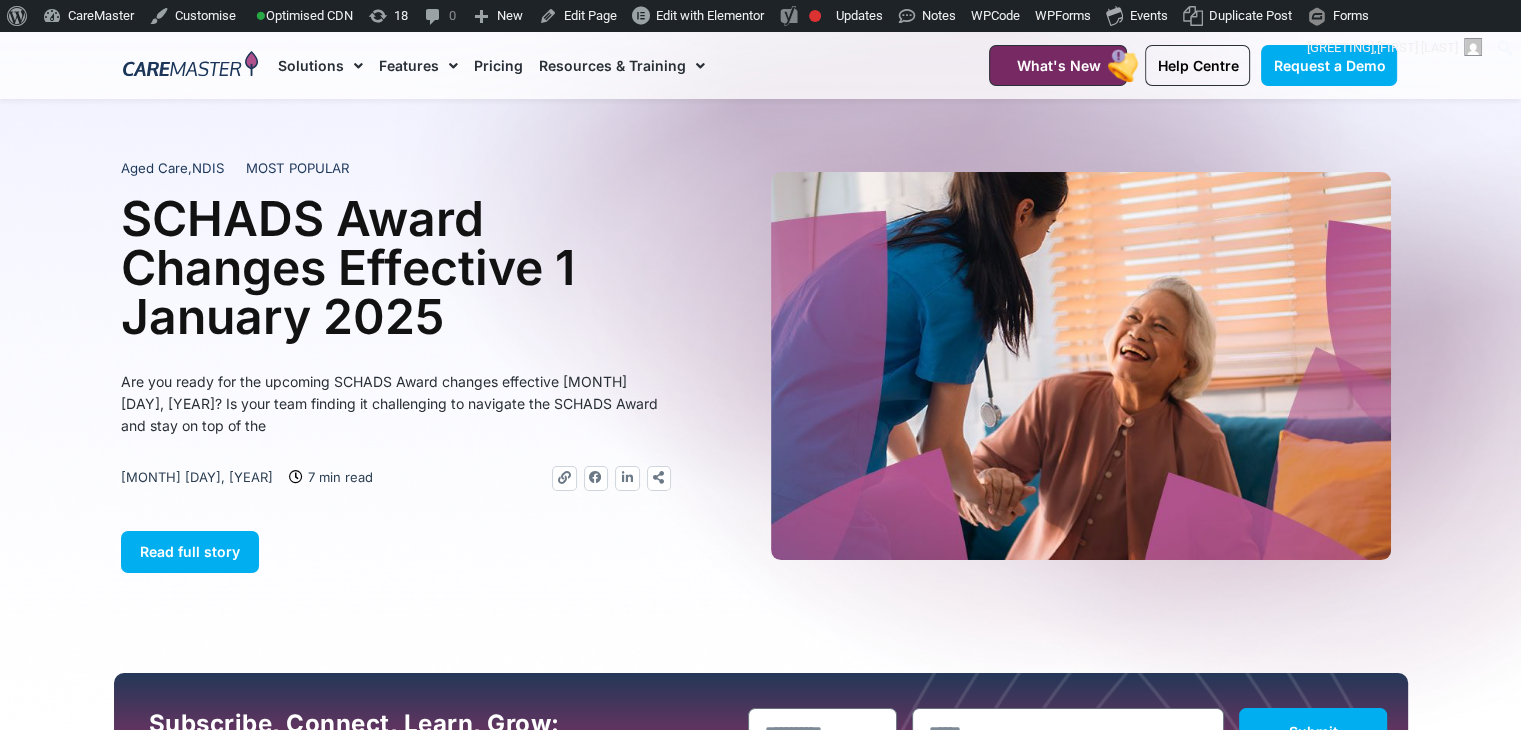 click on "Pricing" 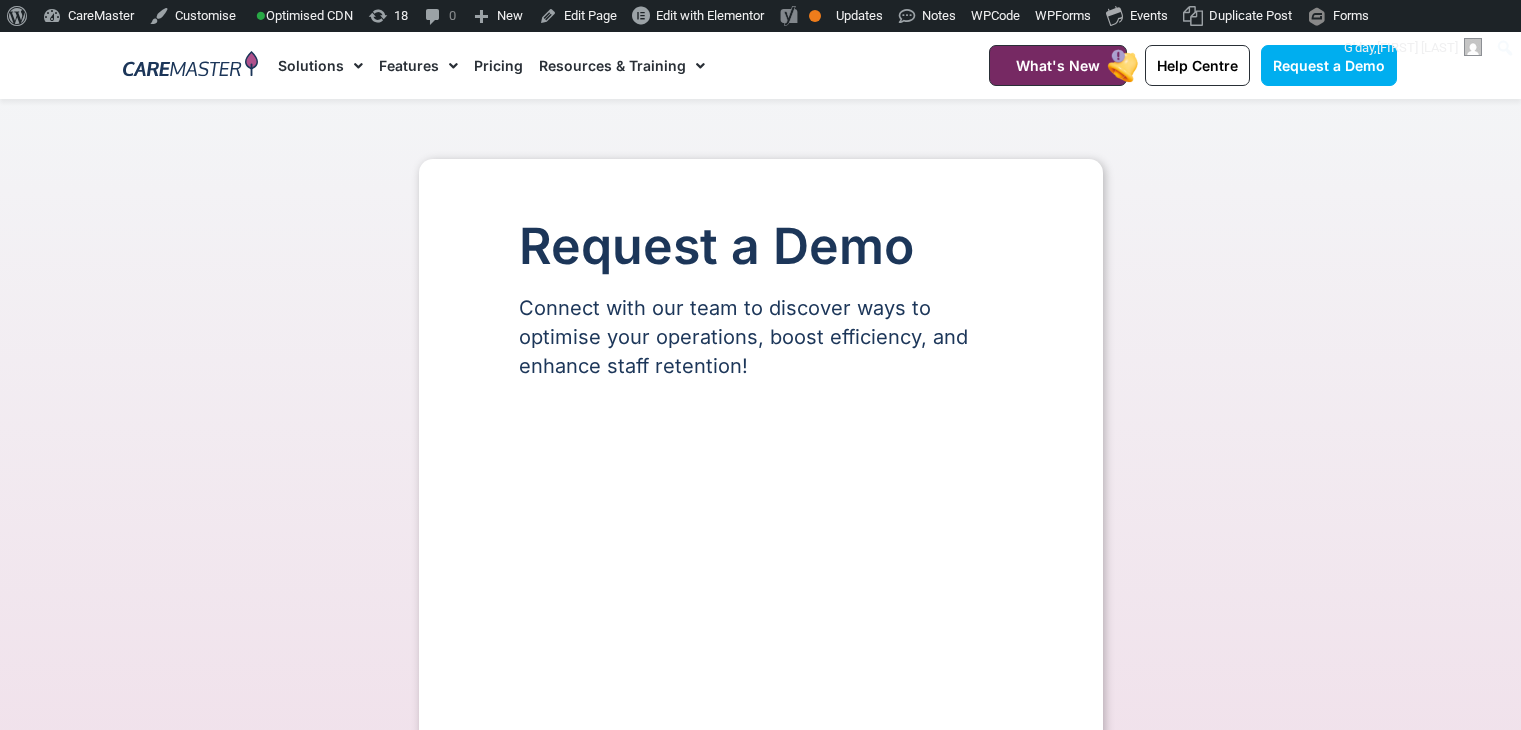 scroll, scrollTop: 0, scrollLeft: 0, axis: both 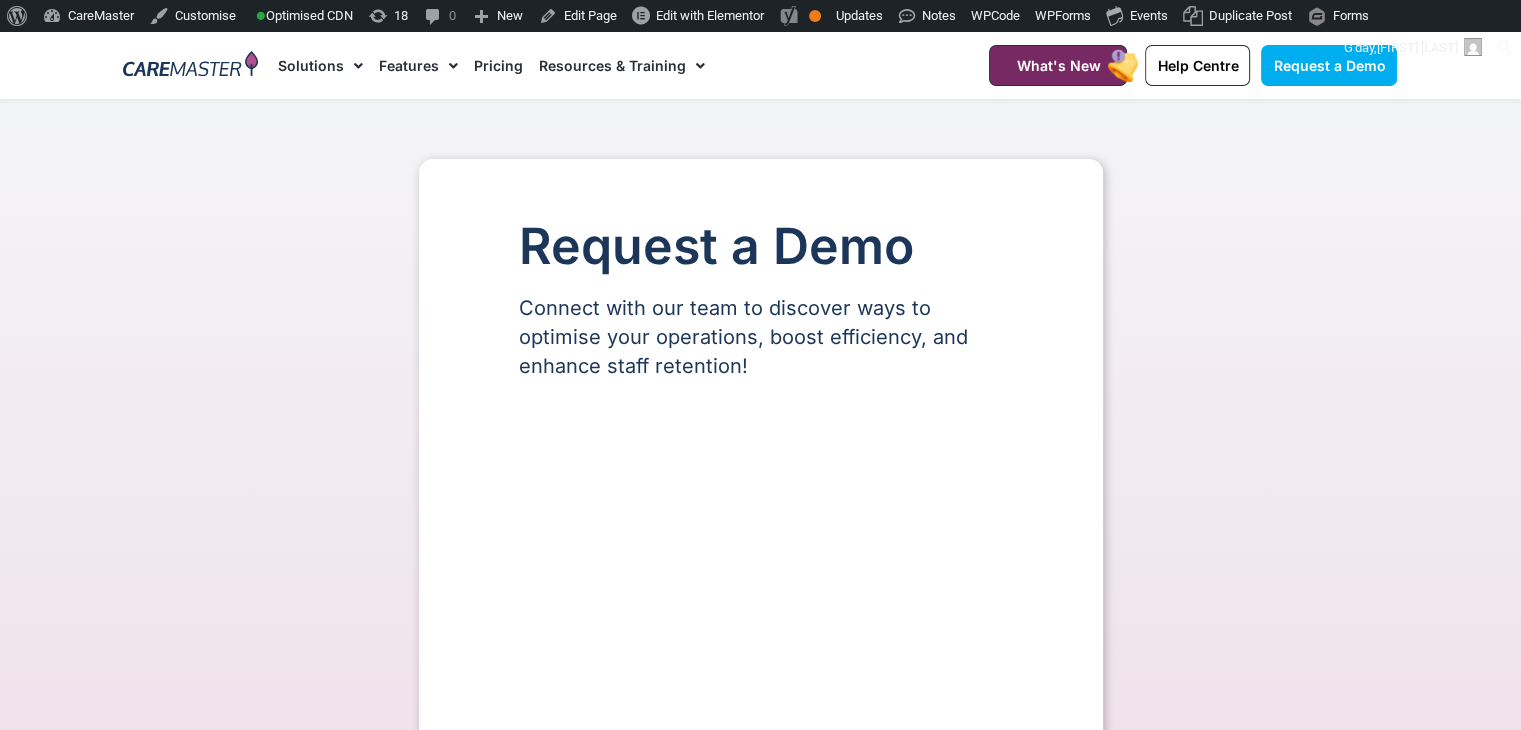 select on "**" 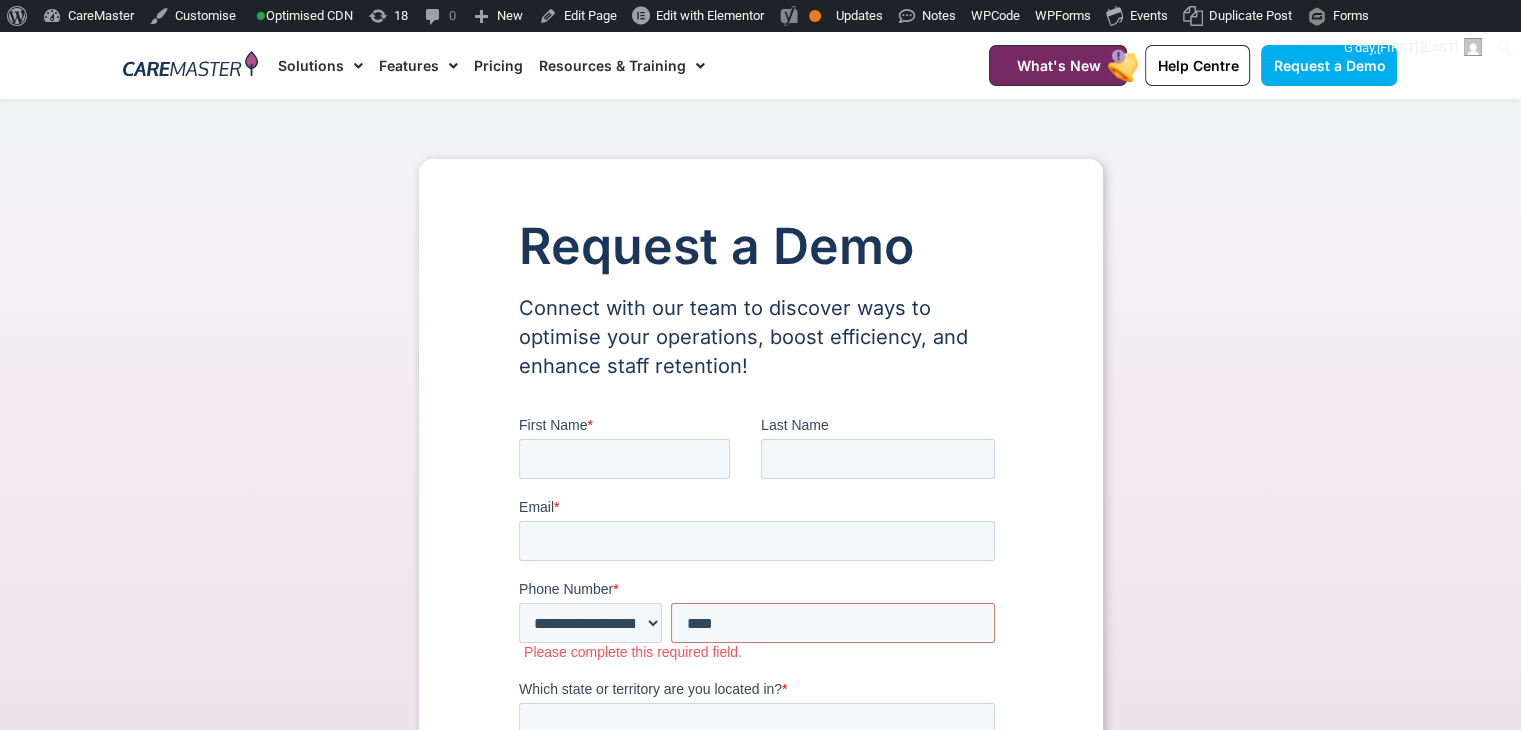 scroll, scrollTop: 0, scrollLeft: 0, axis: both 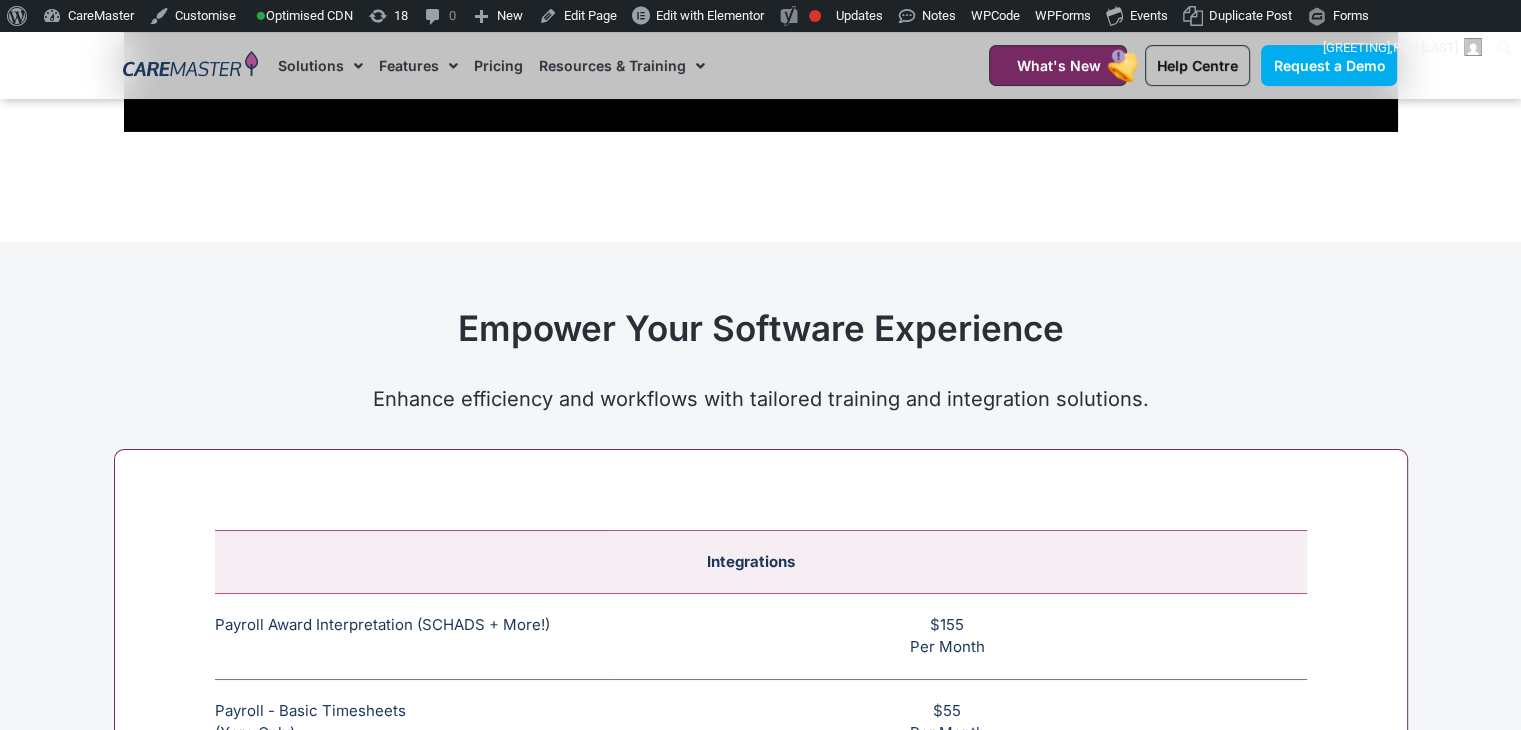 click on "About WordPress About WordPress Get Involved WordPress.org Documentation Learn WordPress Support Feedback CareMaster Dashboard Plugins Themes Widgets Menus Customise      Optimised CDN Invalidate Cache for this page   Purge Cache for this page   18 18 updates available 0 0 Comments in moderation New Post Media Page Template Feature Feature Tile Event User WPForms Form Edit Page Edit with Elementor Footer Footer Overview Video Popup Popup header-black Header Book Free Demo Section Site Settings Site Theme Builder Site Clear Files & Data Site SEO Focus keyphrase not set Focus keyphrase:  not set SEO score:  Focus keyphrase not set Readability:  OK Front end SEO inspector Premium Analyse this page Check links to this URL Google Rich Results Test Facebook Debugger Google Page Speed Test SEO Tools Semrush Wincher Google trends How to Learn more SEO Improve your blog post Write better content Help SEO Settings Settings Tools Plans Get Yoast SEO Premium »  Updates General Plugins Logs" at bounding box center (760, -1776) 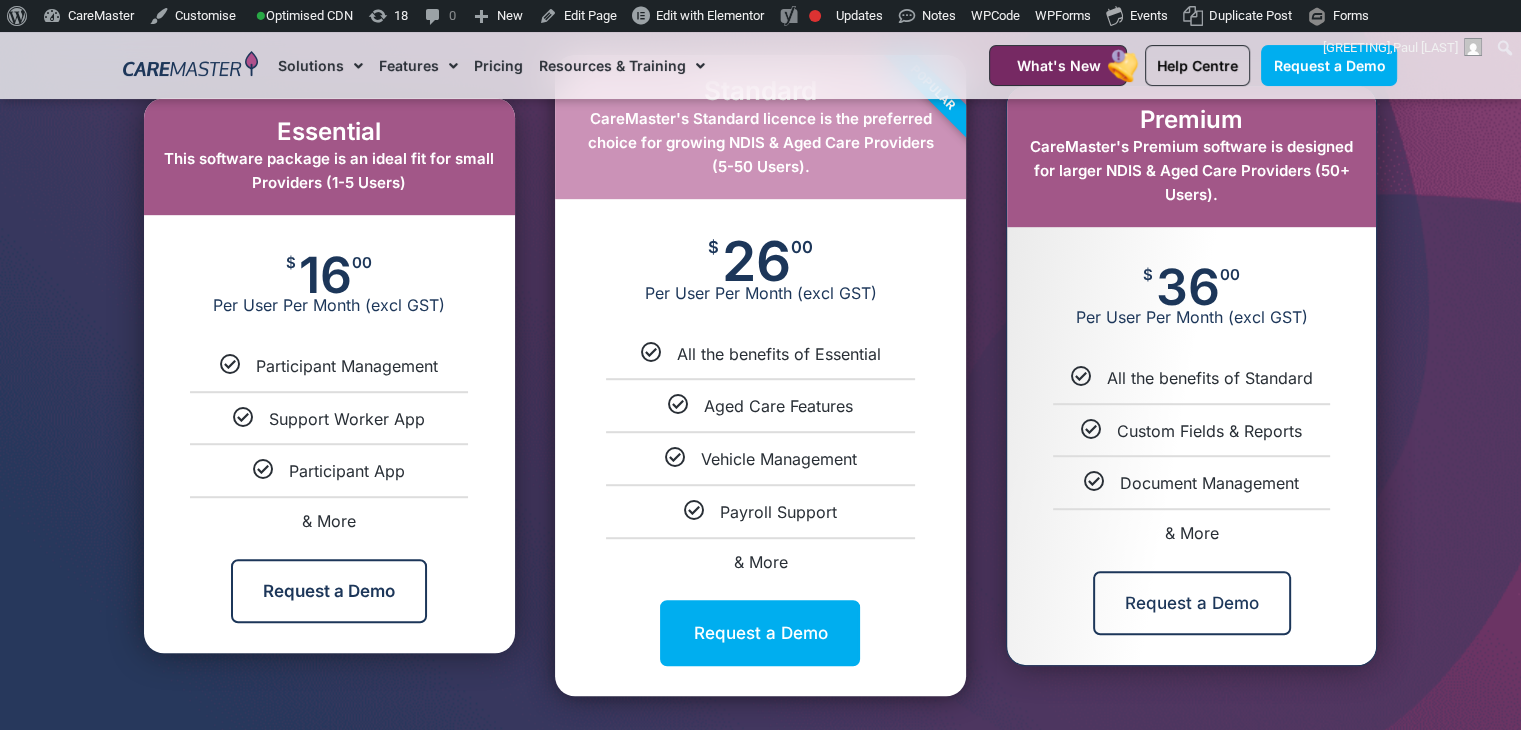 scroll, scrollTop: 2661, scrollLeft: 0, axis: vertical 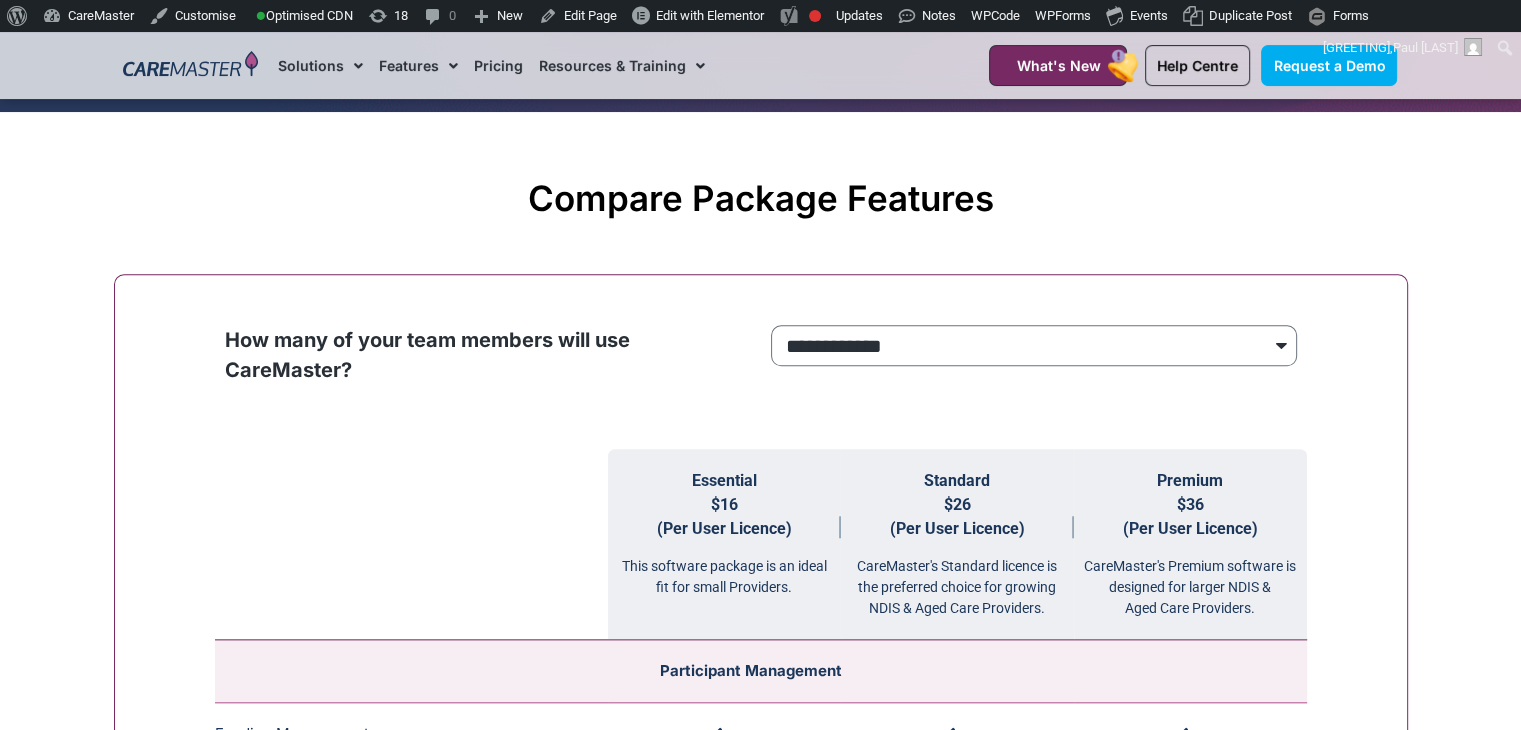 click on "**********" at bounding box center [1034, 351] 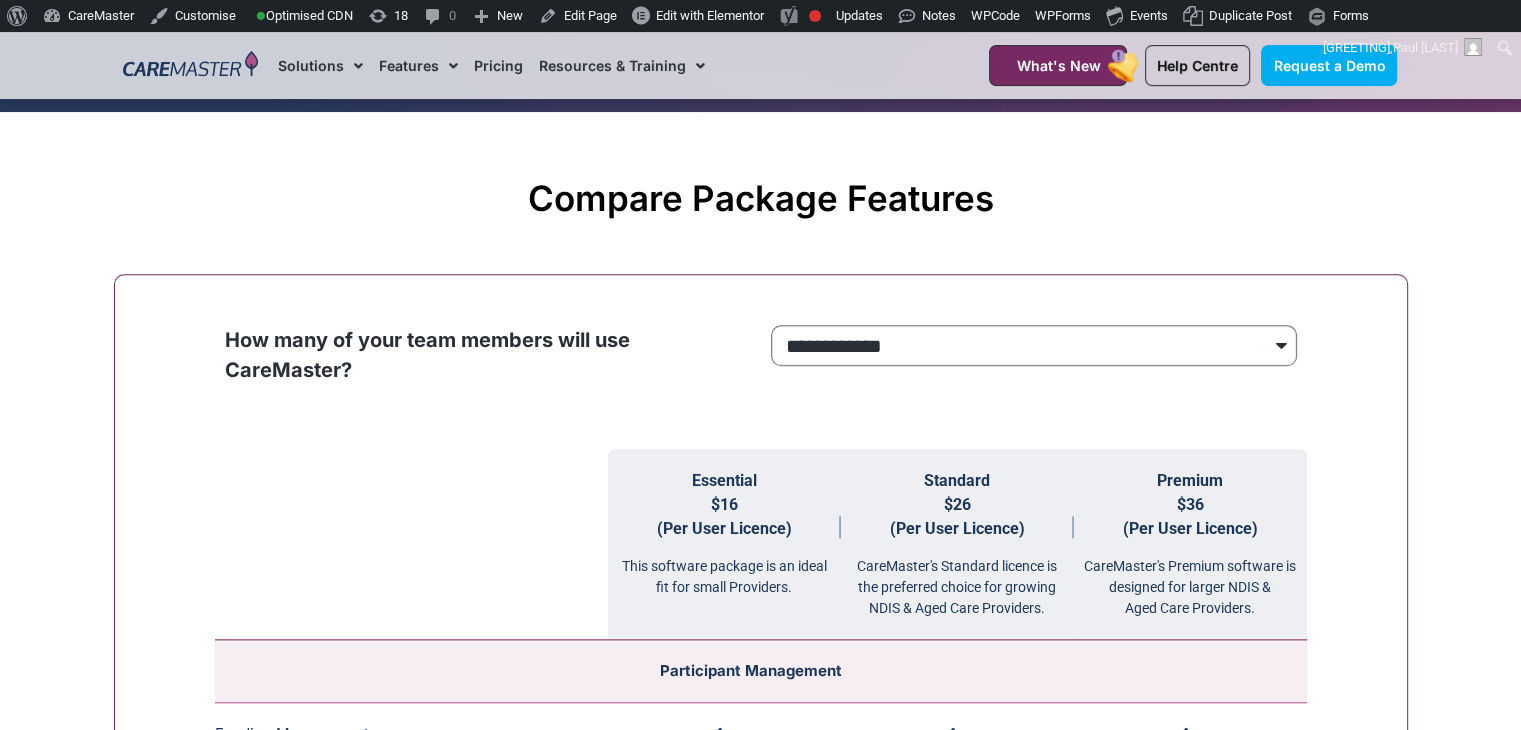 click on "**********" at bounding box center (1034, 346) 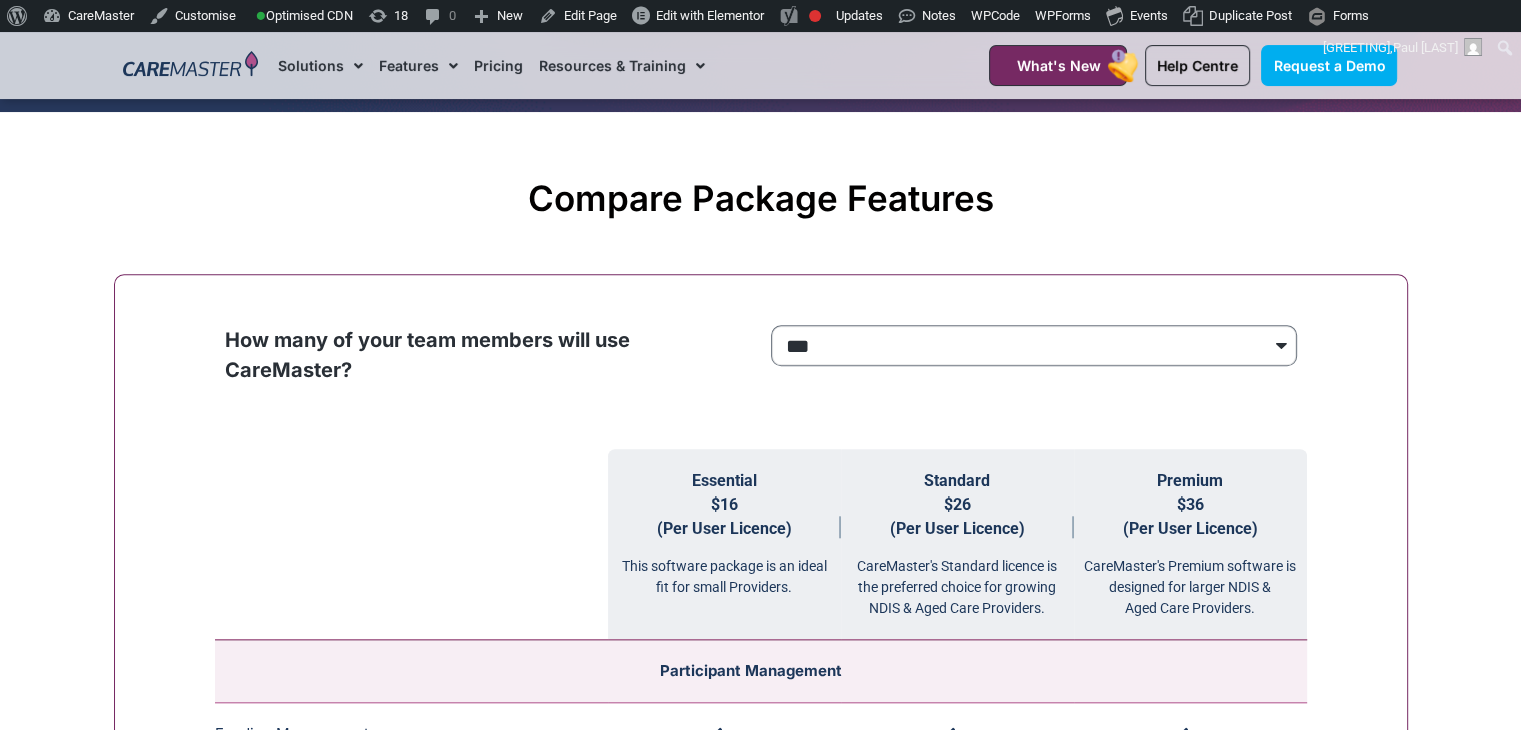 click on "**********" at bounding box center (1034, 346) 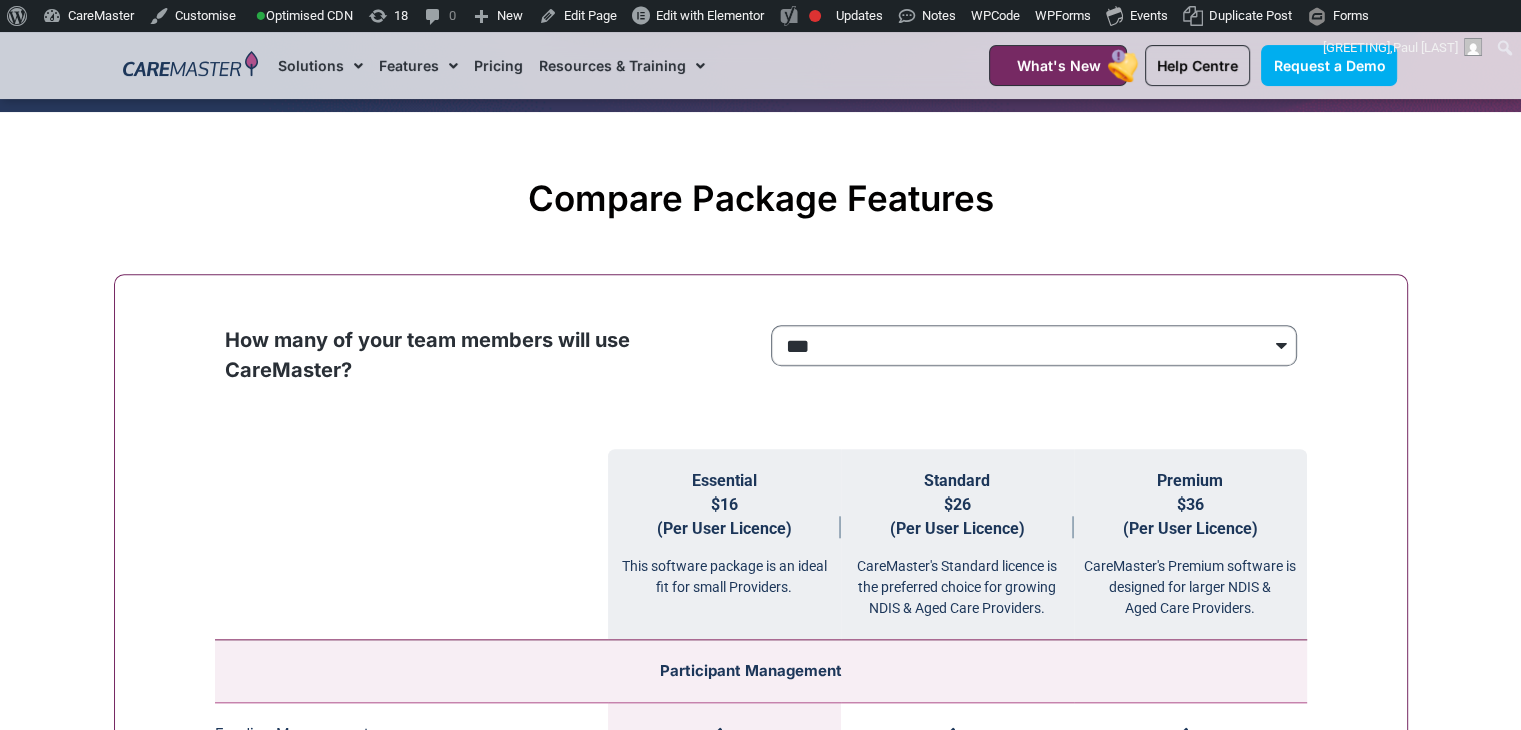 click on "**********" at bounding box center (1034, 346) 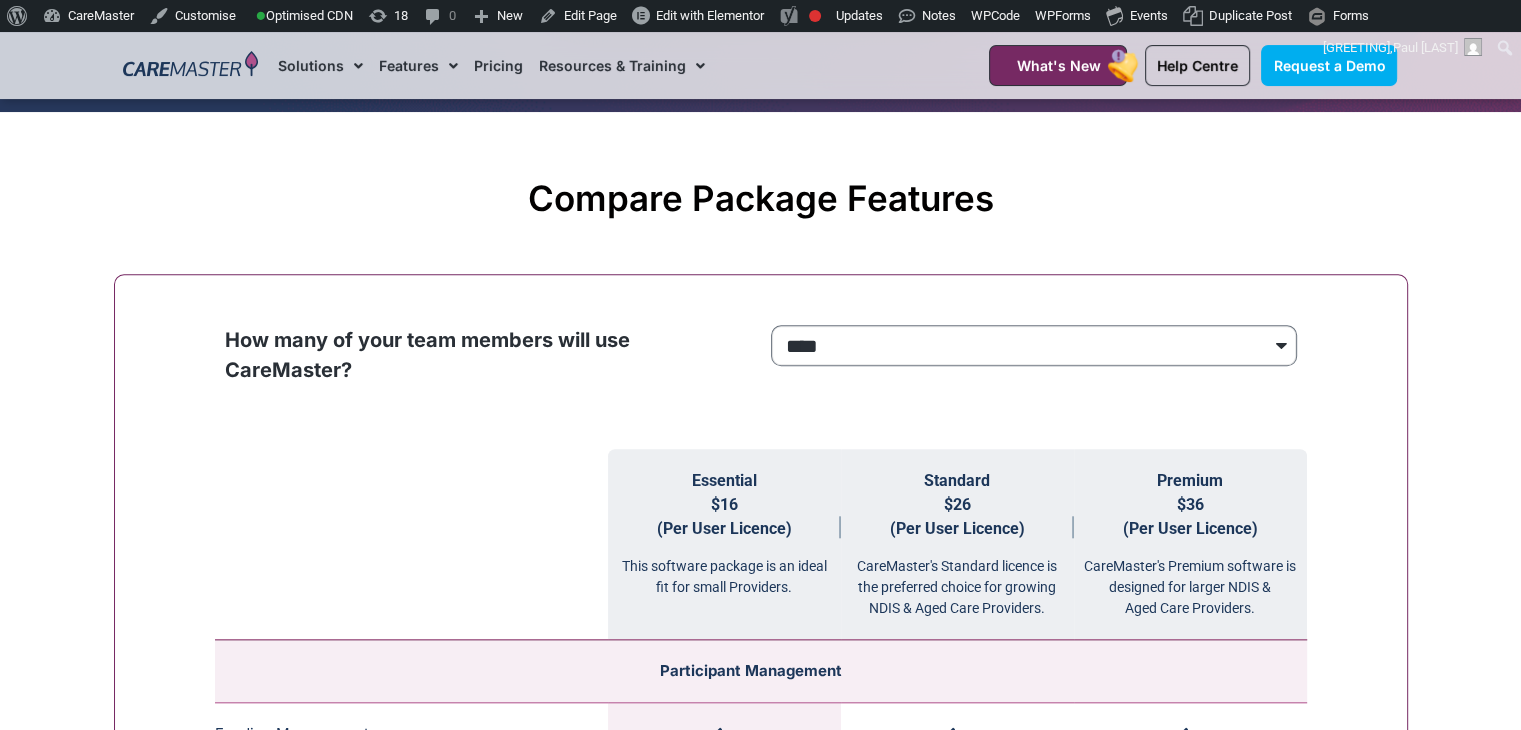 click on "**********" at bounding box center (1034, 346) 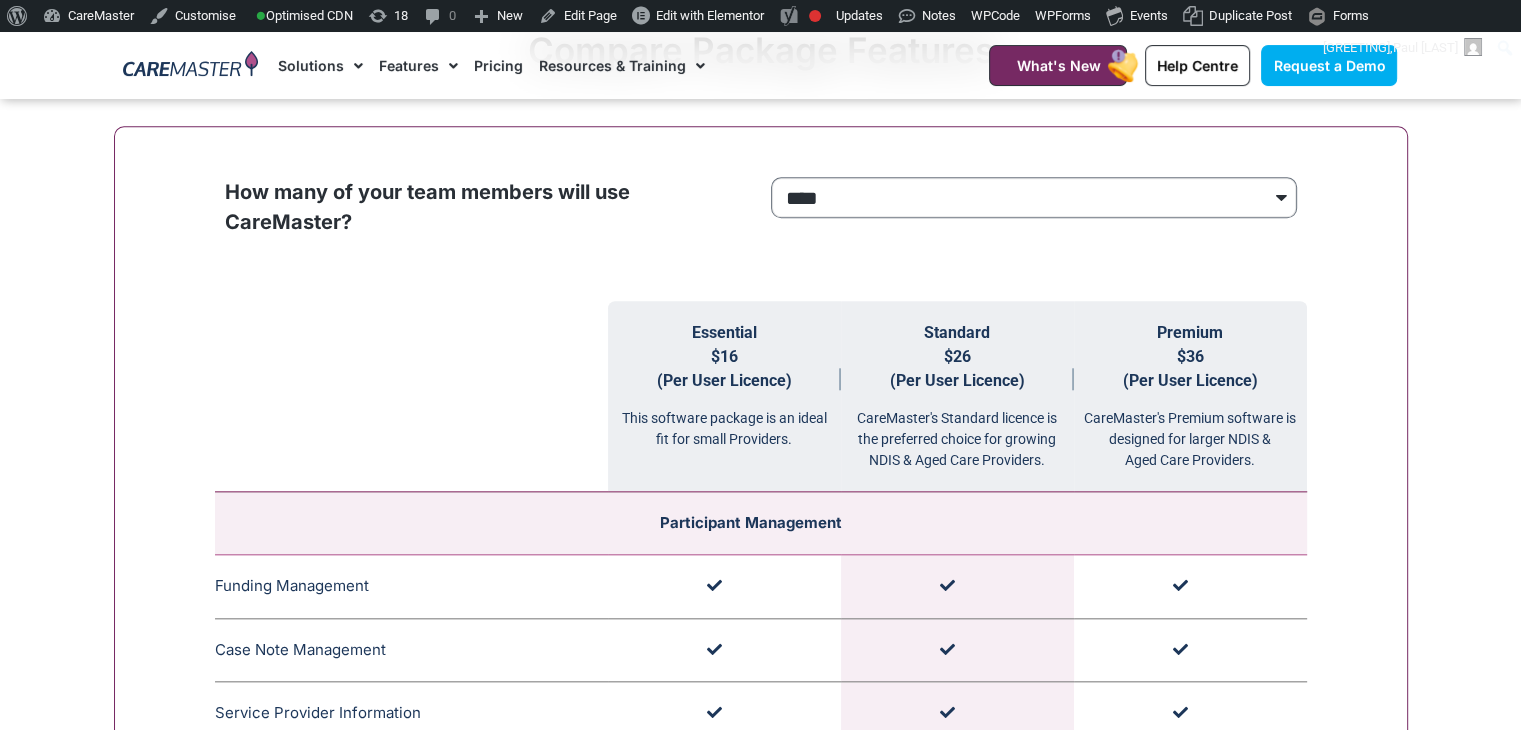scroll, scrollTop: 1895, scrollLeft: 0, axis: vertical 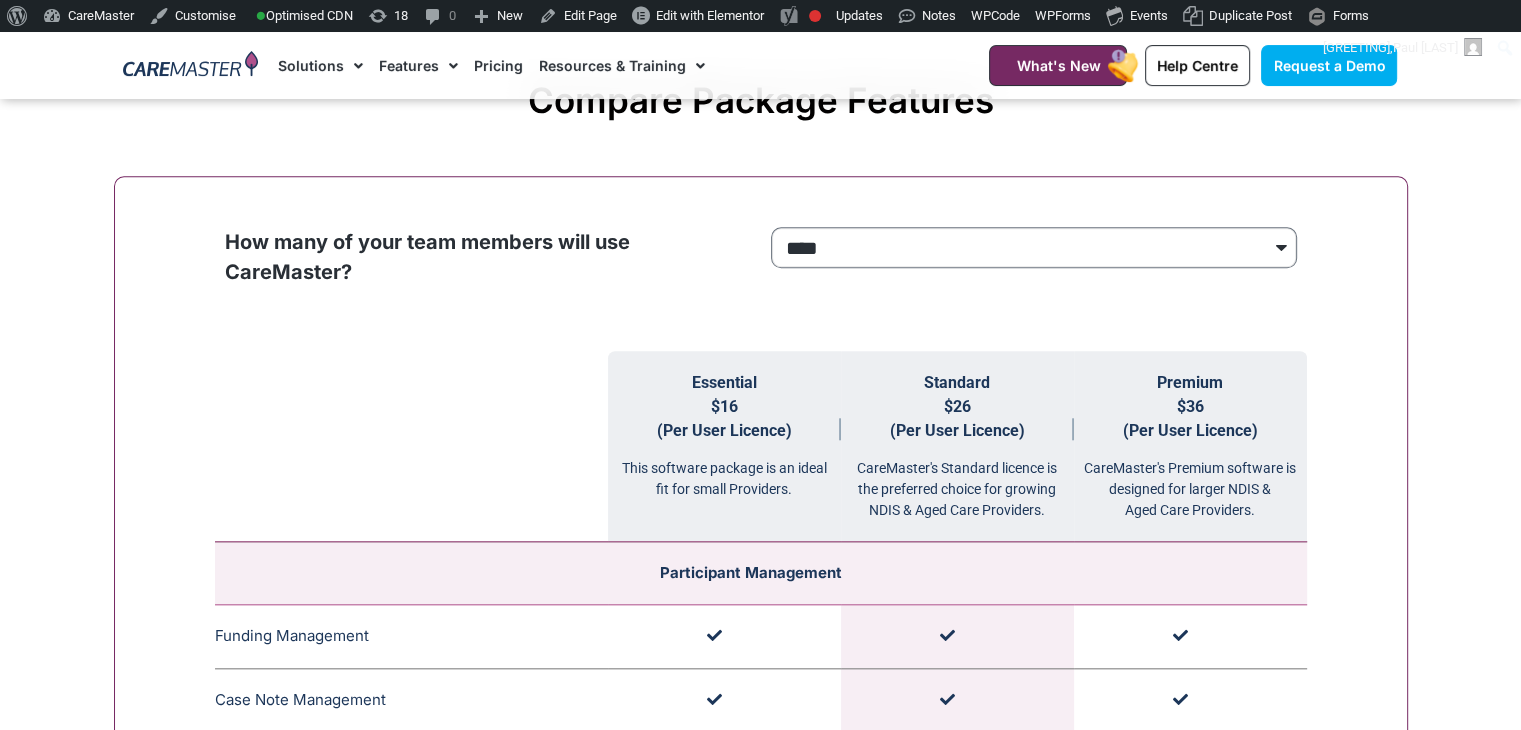 click on "**********" at bounding box center [1034, 248] 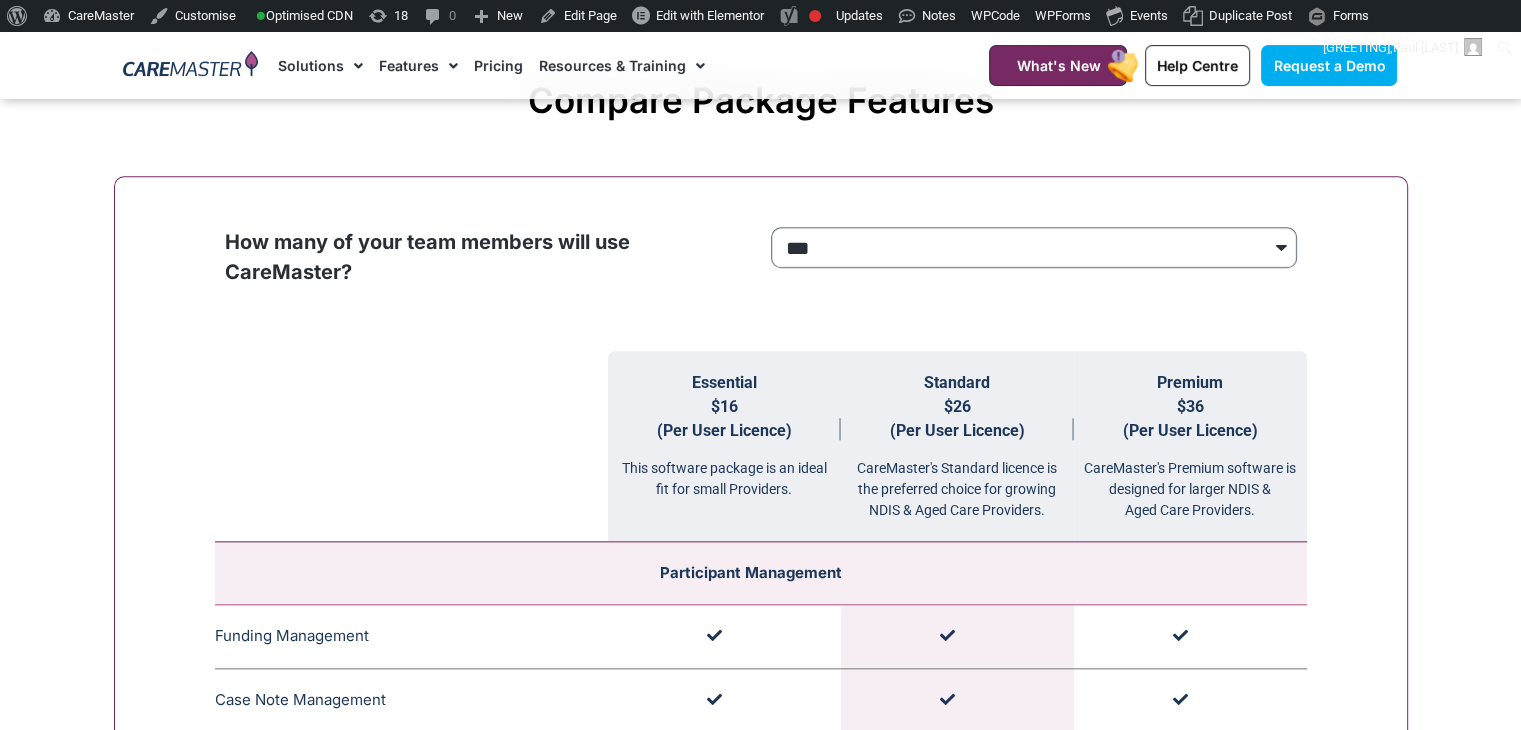 click on "**********" at bounding box center (1034, 248) 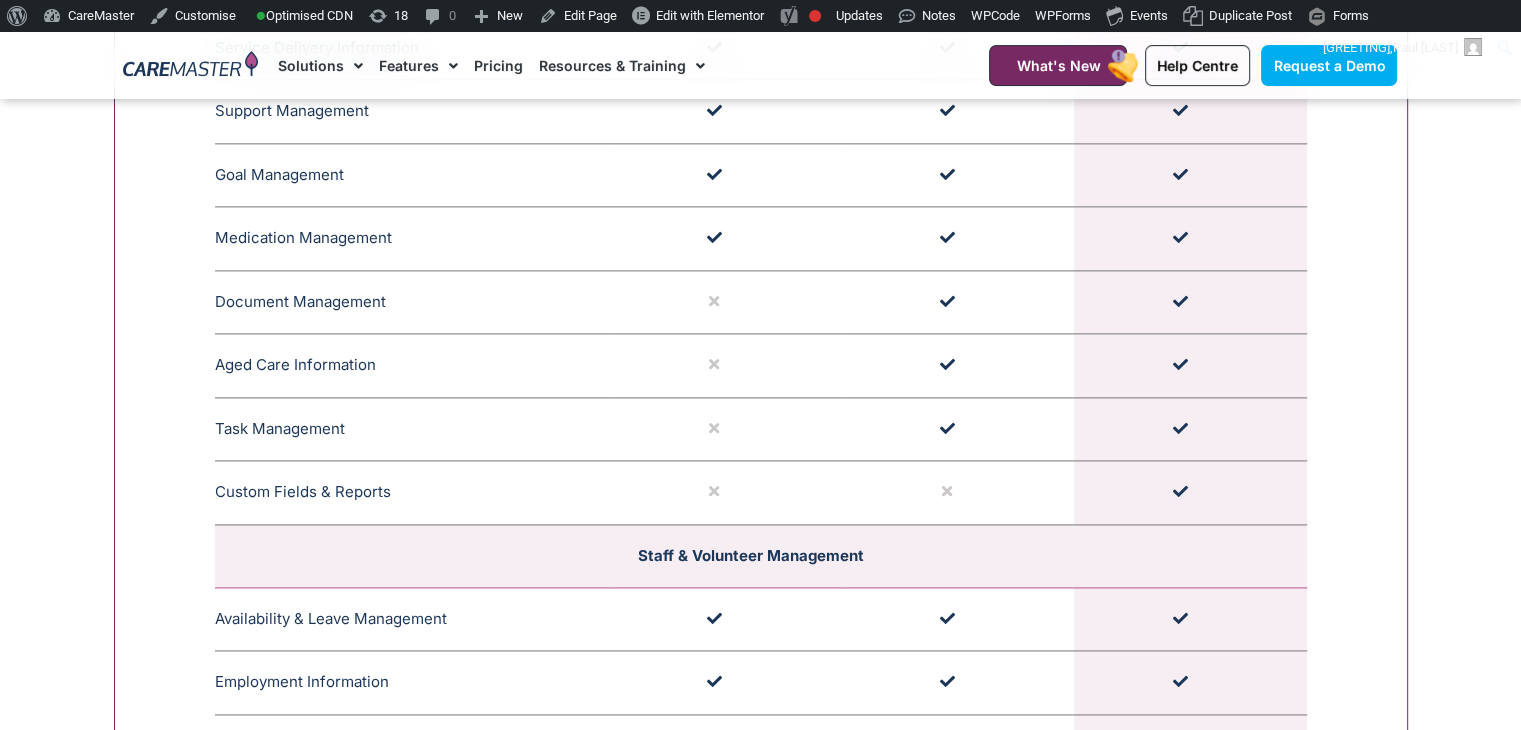 scroll, scrollTop: 2636, scrollLeft: 0, axis: vertical 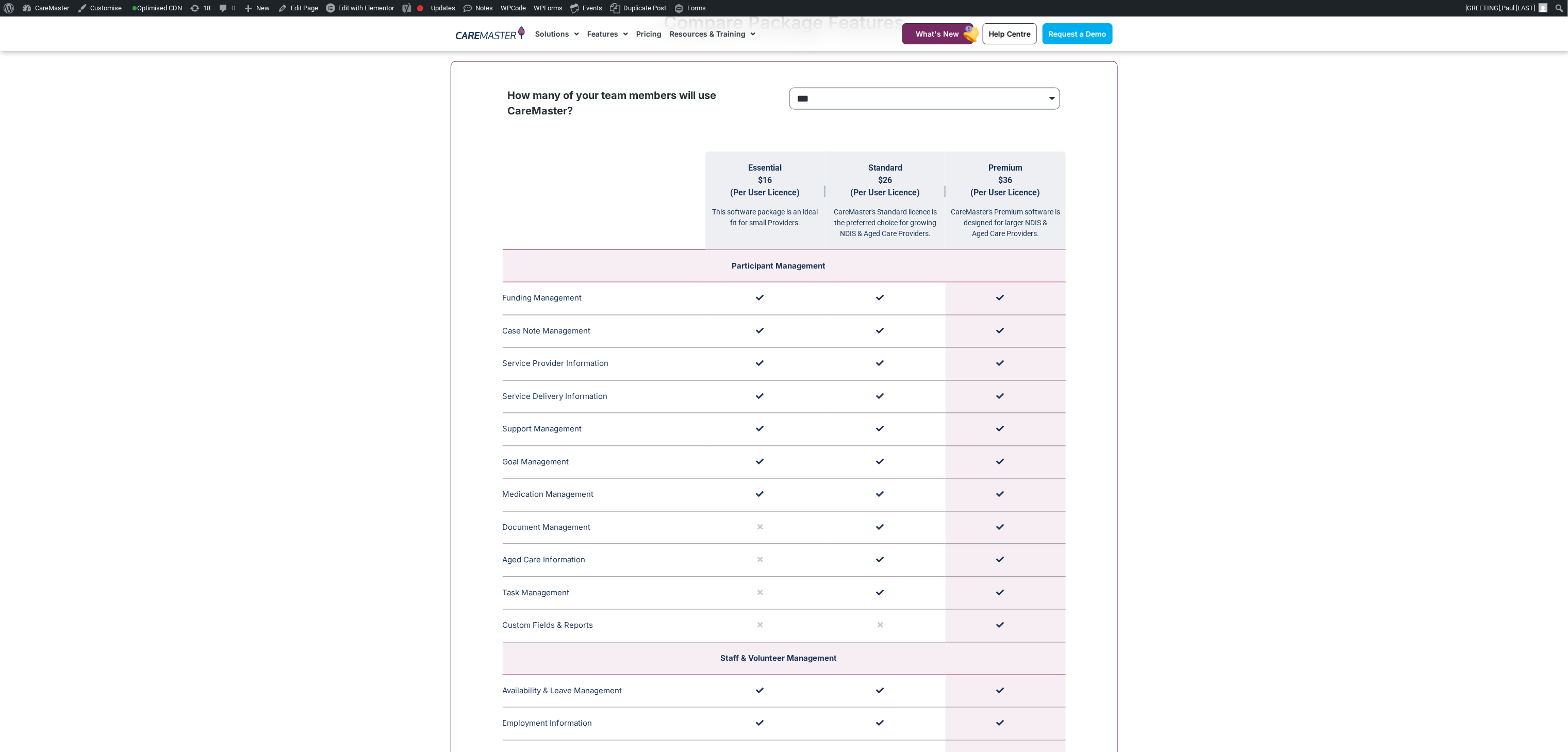 click on "**********" at bounding box center [925, 98] 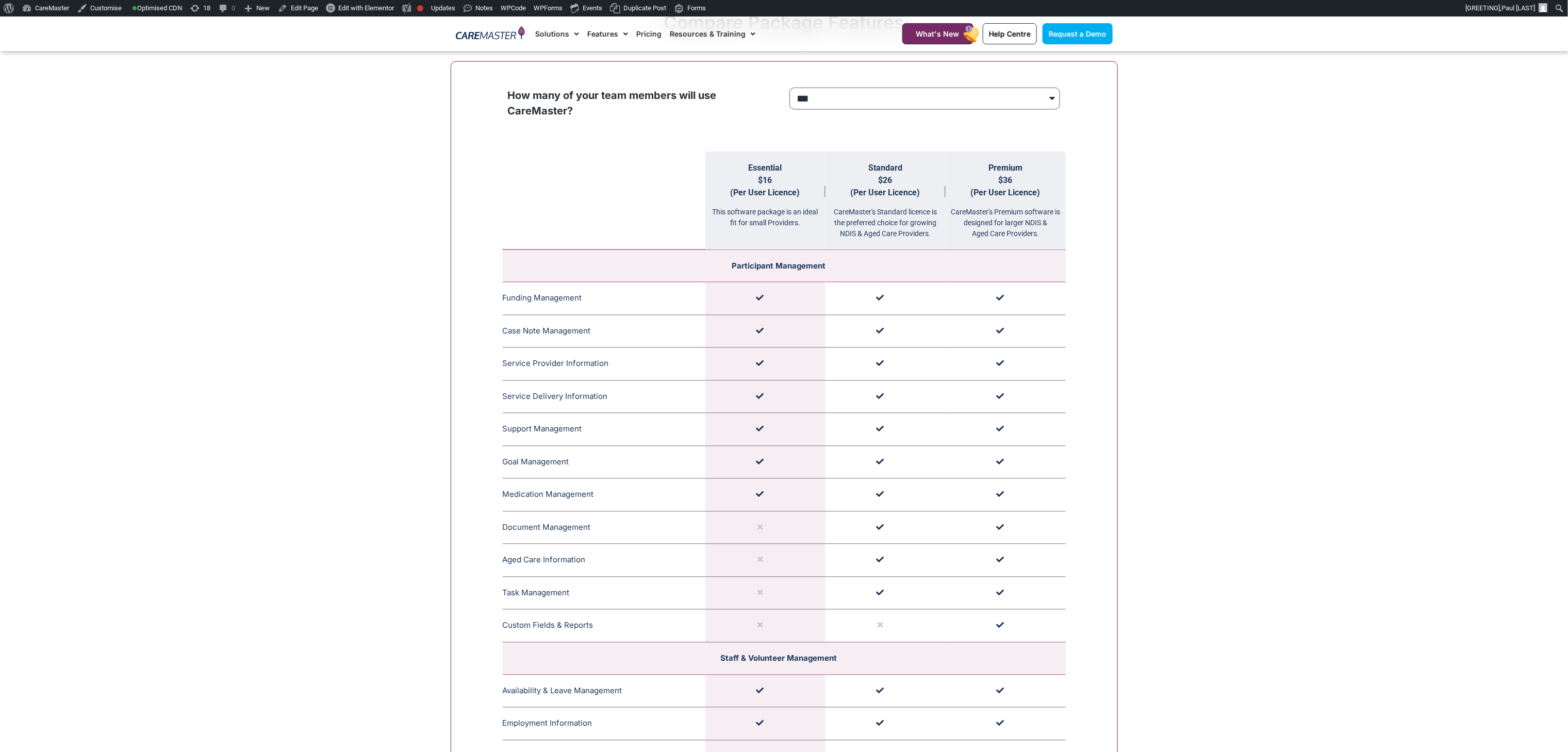 click on "**********" at bounding box center [925, 98] 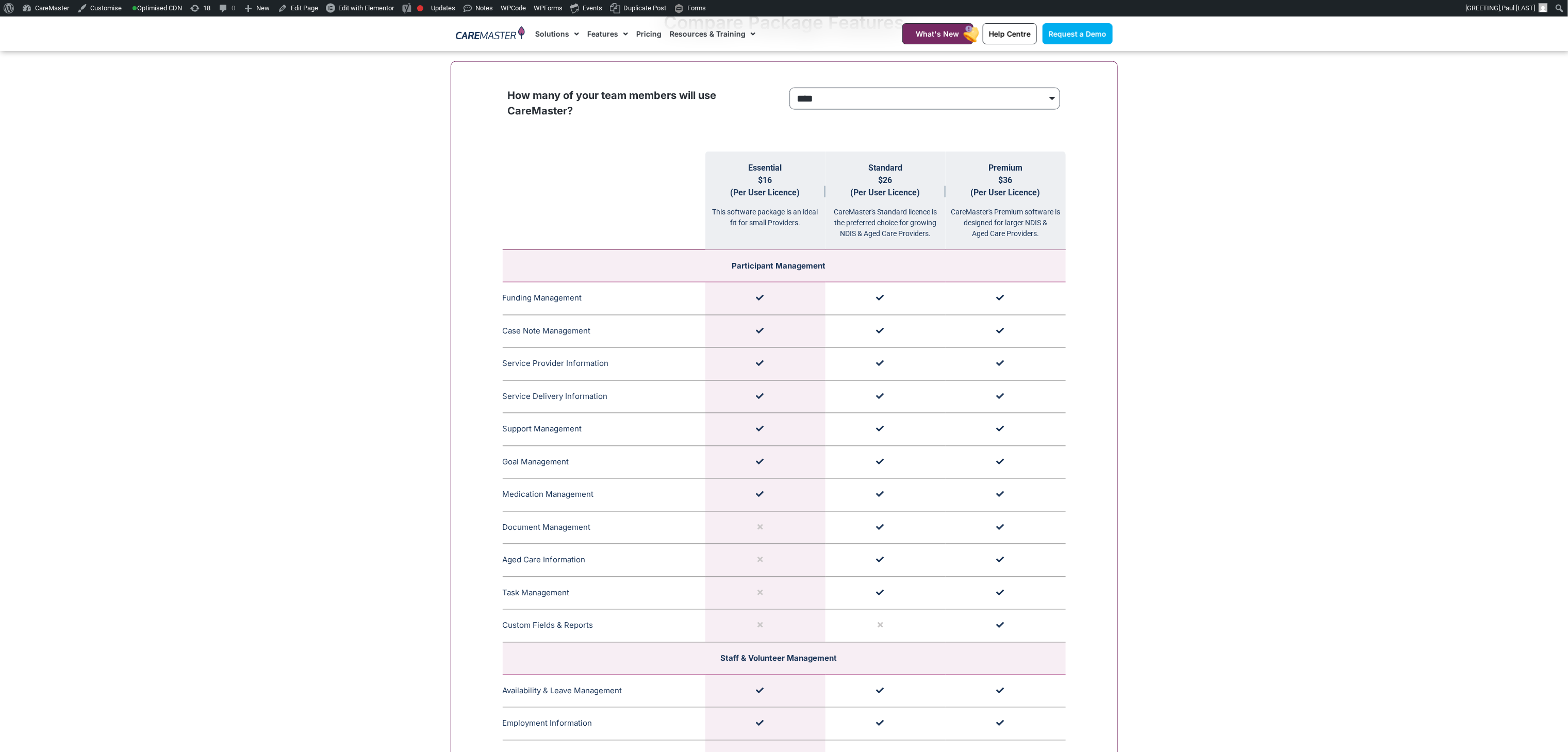 click on "**********" at bounding box center (925, 98) 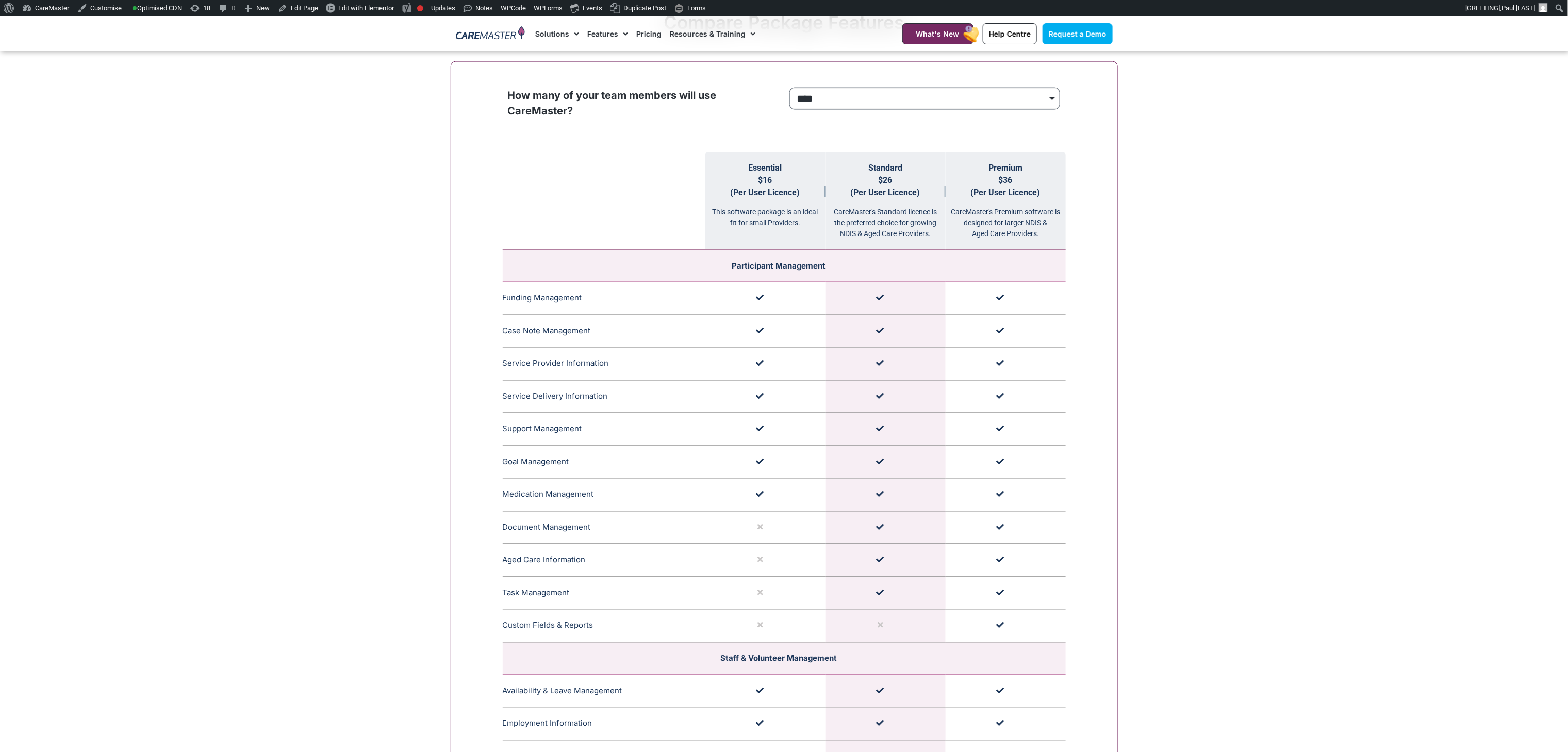 click on "**********" at bounding box center [925, 98] 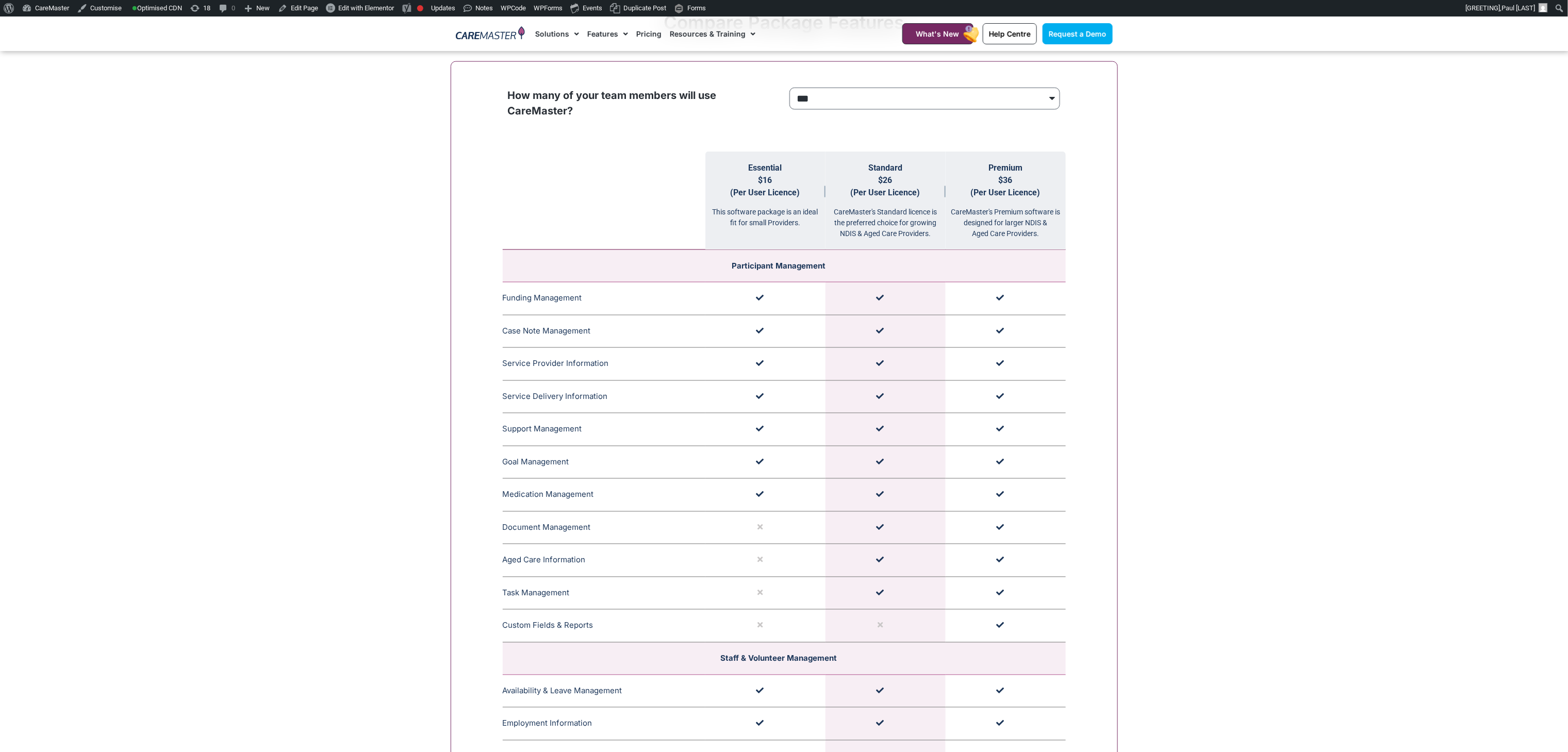 click on "**********" at bounding box center (925, 98) 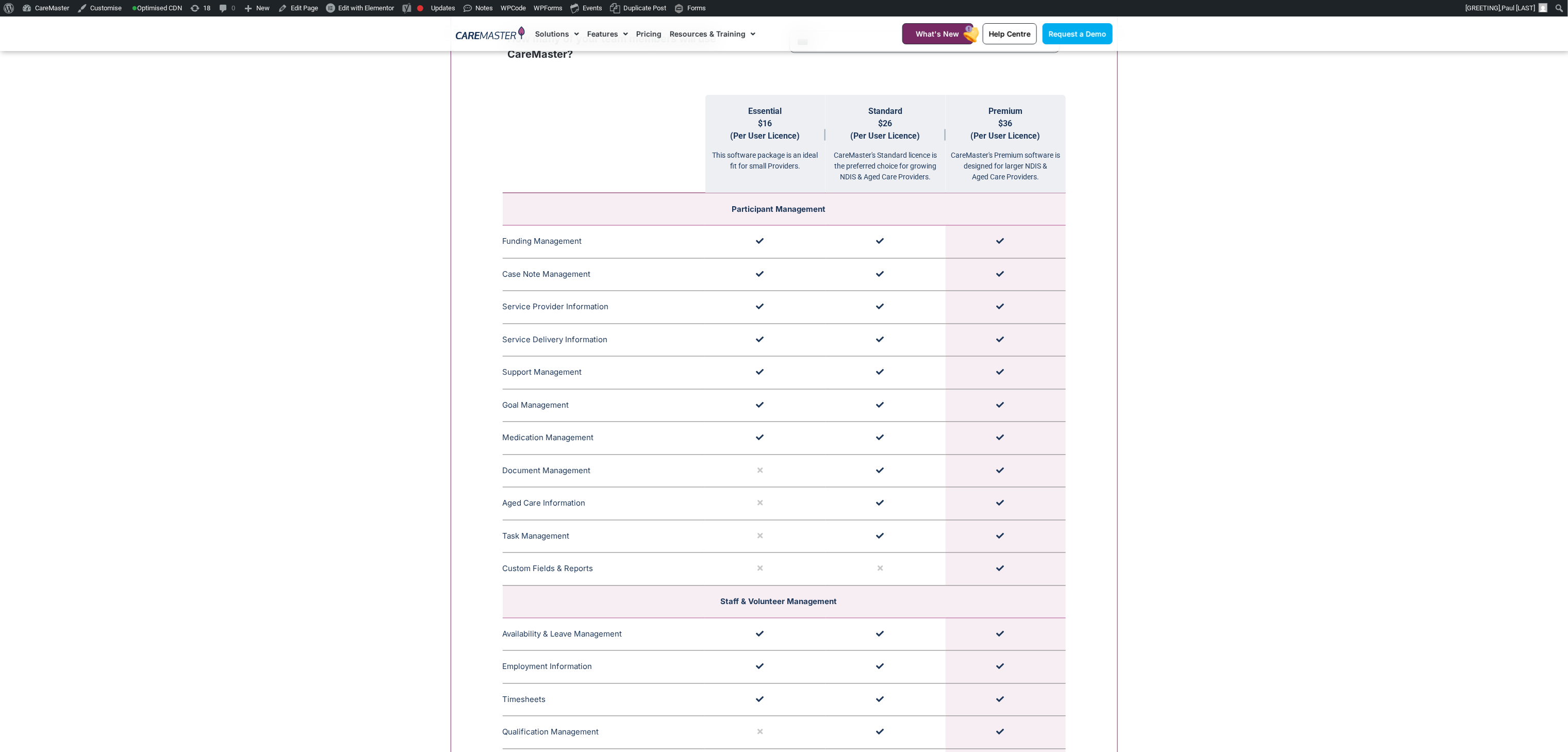 scroll, scrollTop: 1054, scrollLeft: 0, axis: vertical 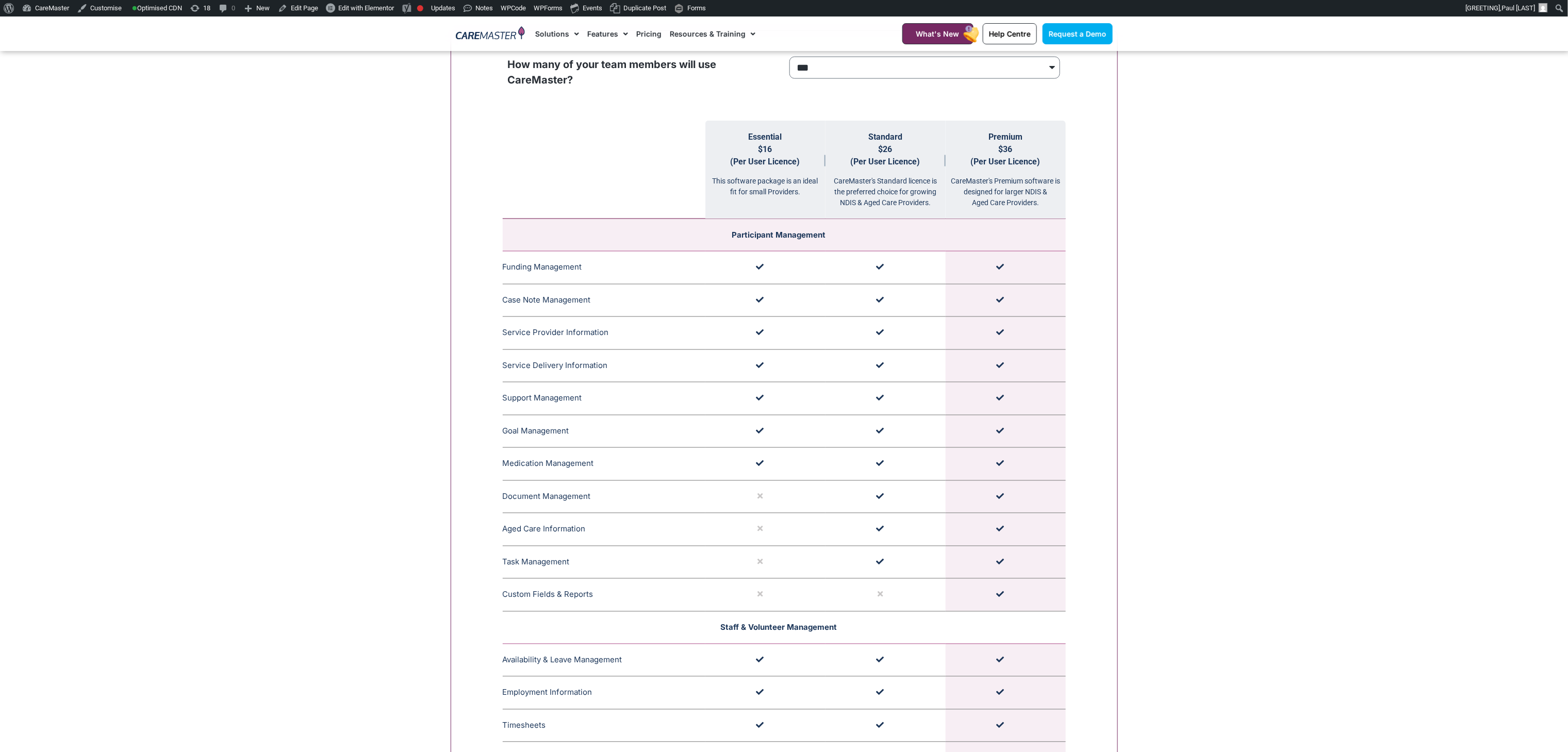 click on "Staff & Volunteer Management" at bounding box center (779, 627) 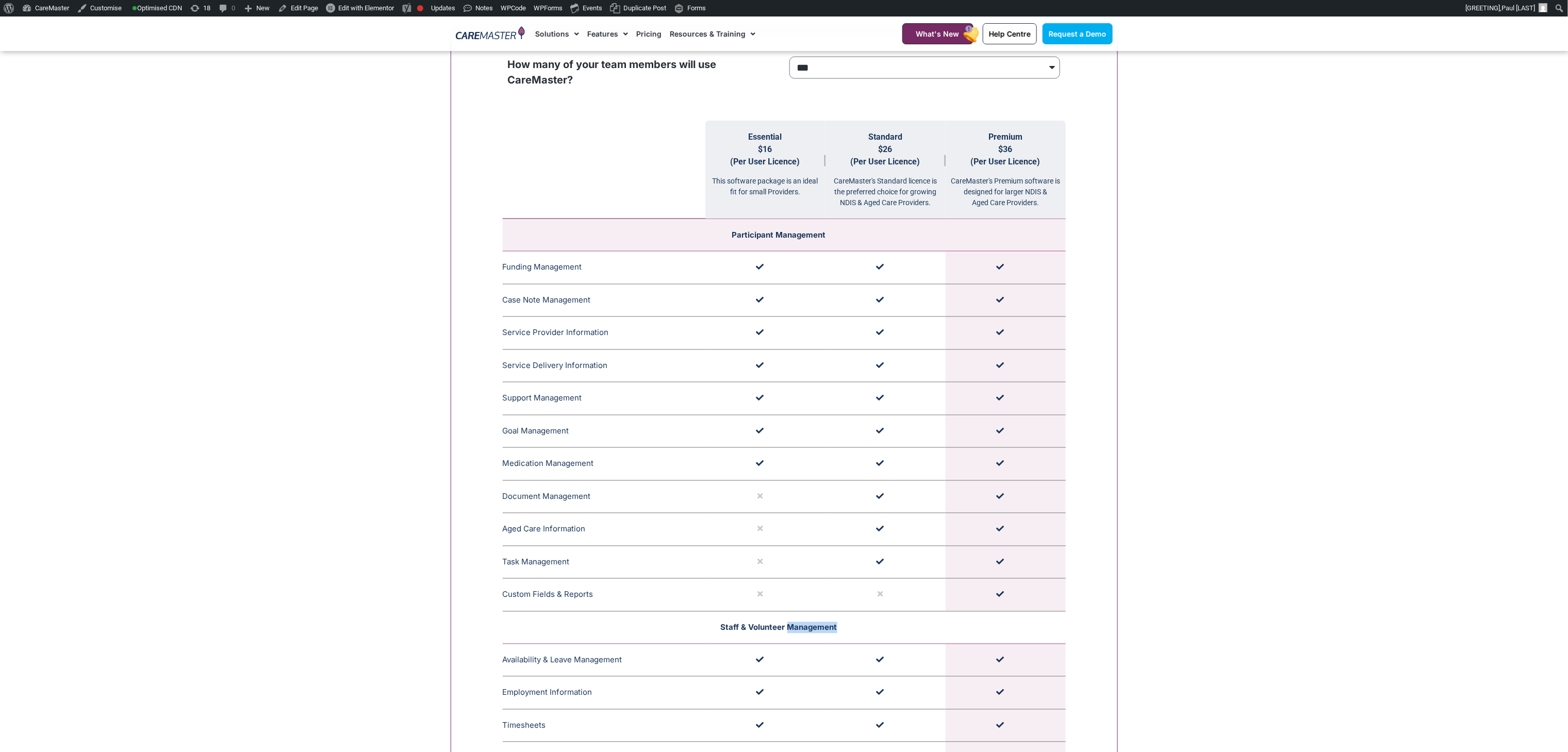 click on "Staff & Volunteer Management" at bounding box center [779, 627] 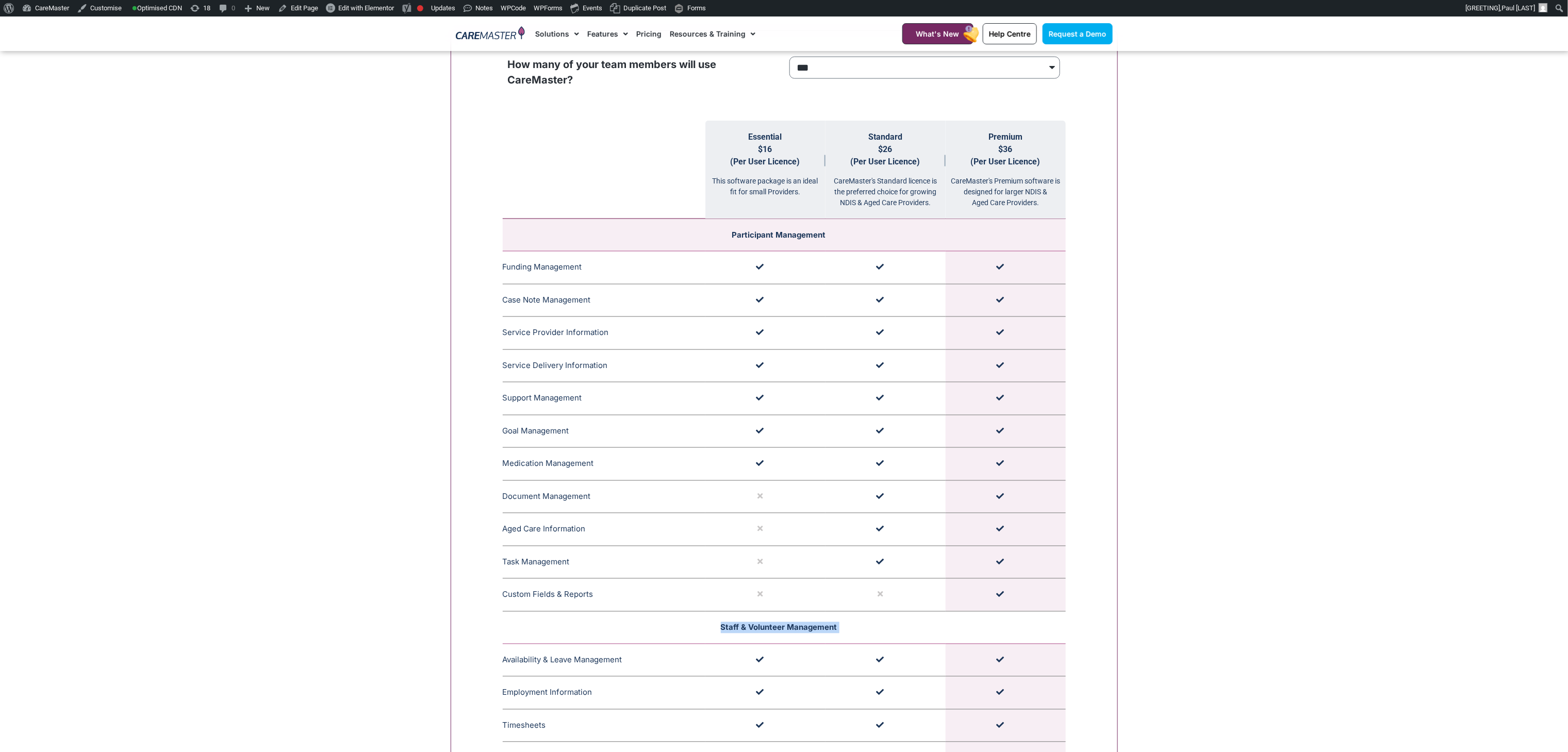 click on "Staff & Volunteer Management" at bounding box center [779, 627] 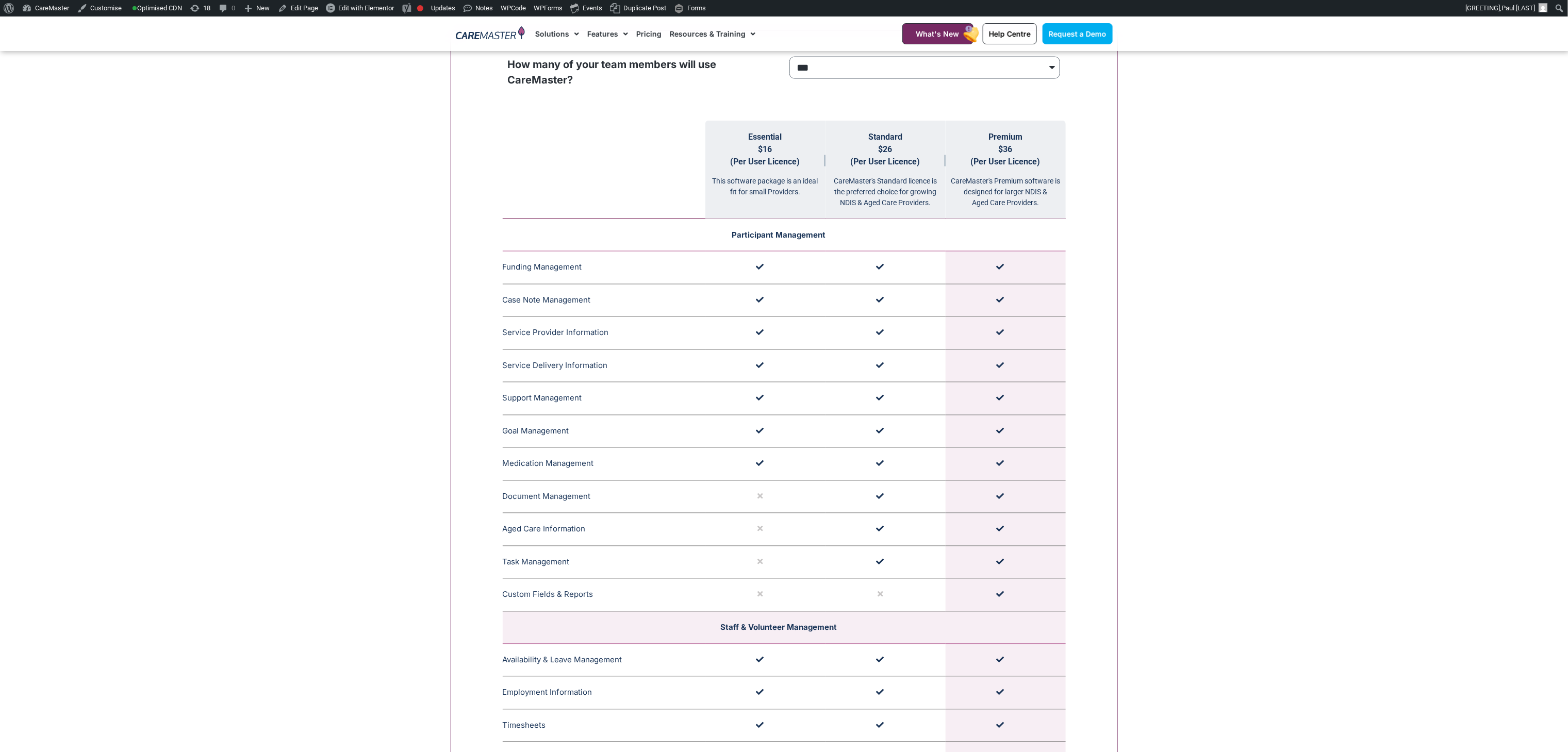 click on "Participant Management" at bounding box center [779, 235] 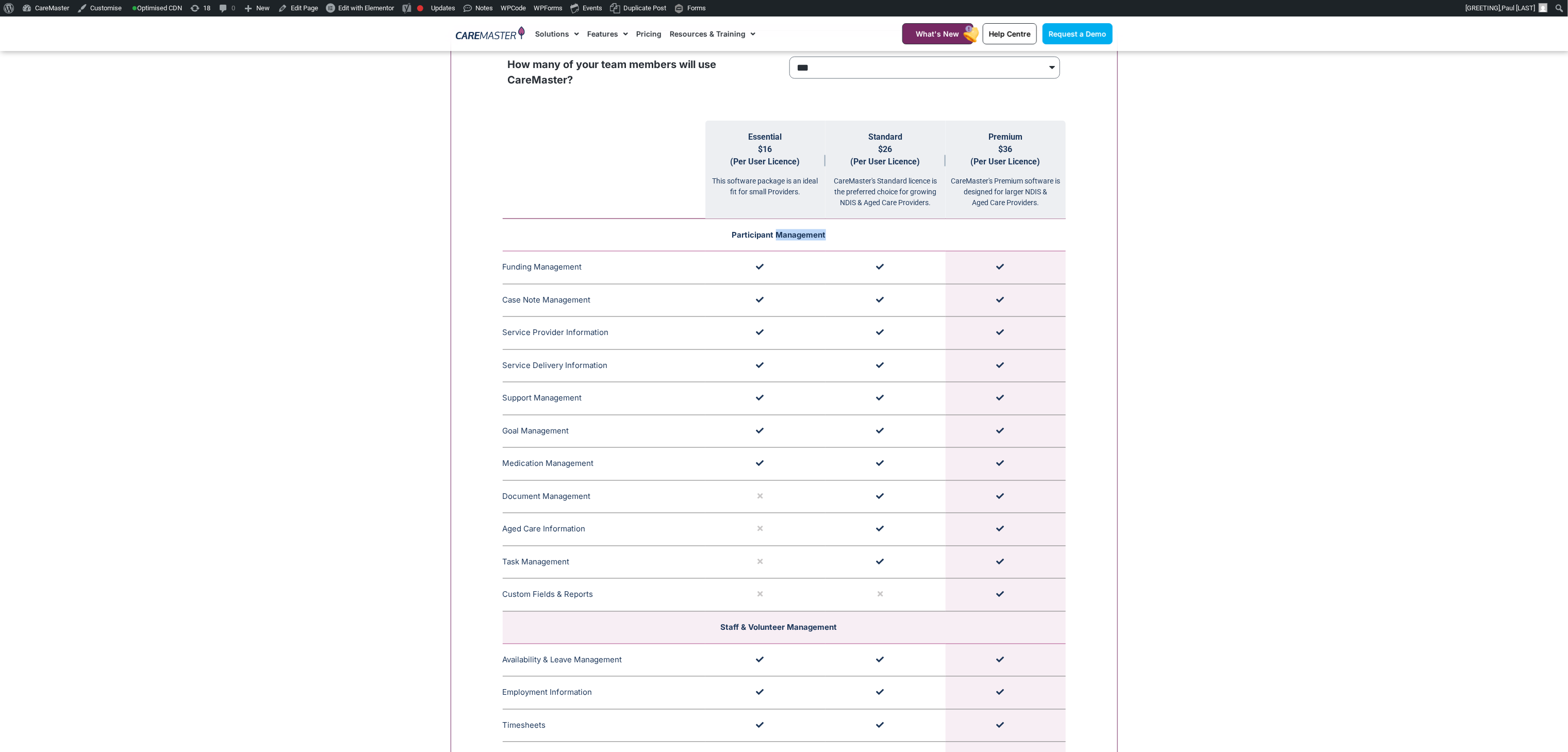 click on "Participant Management" at bounding box center [779, 235] 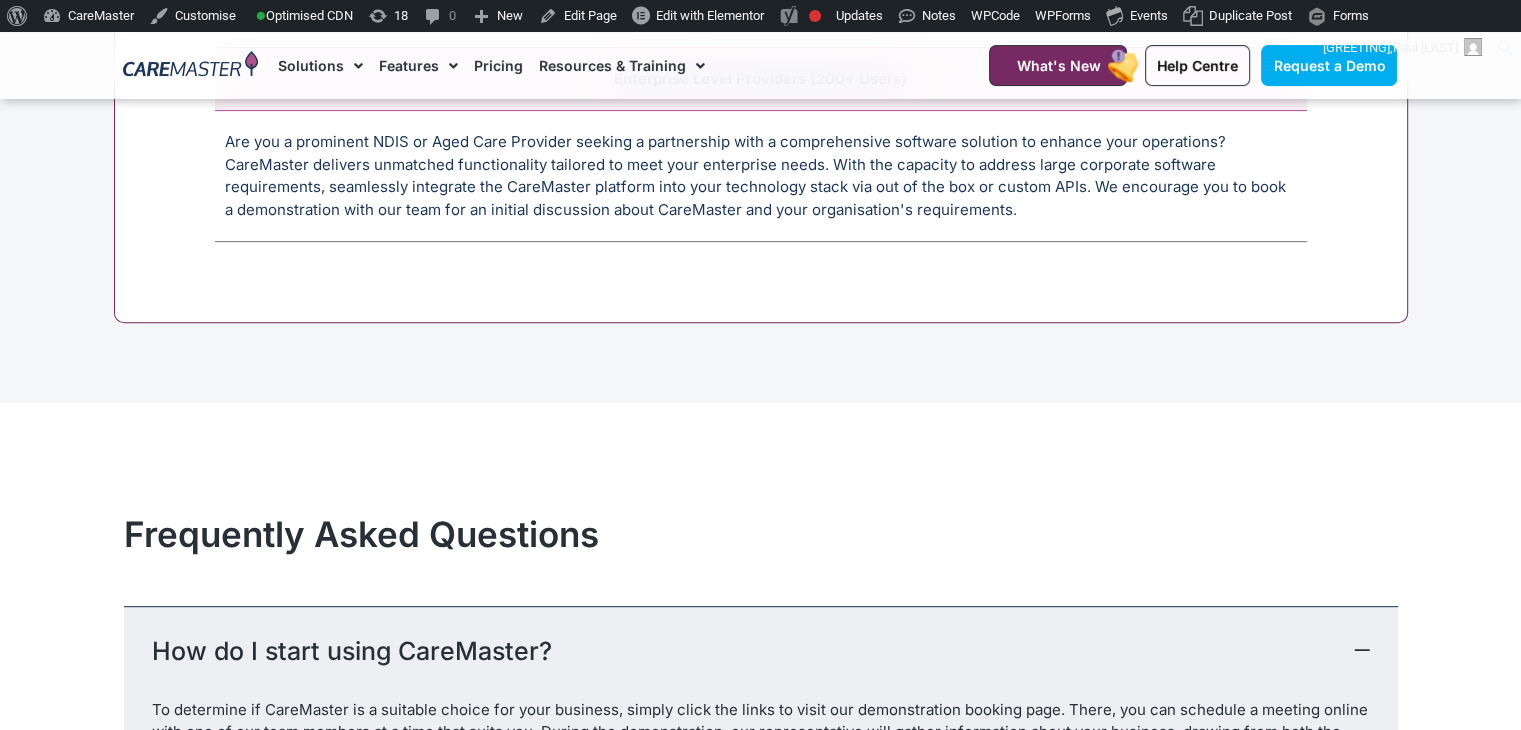scroll, scrollTop: 8320, scrollLeft: 0, axis: vertical 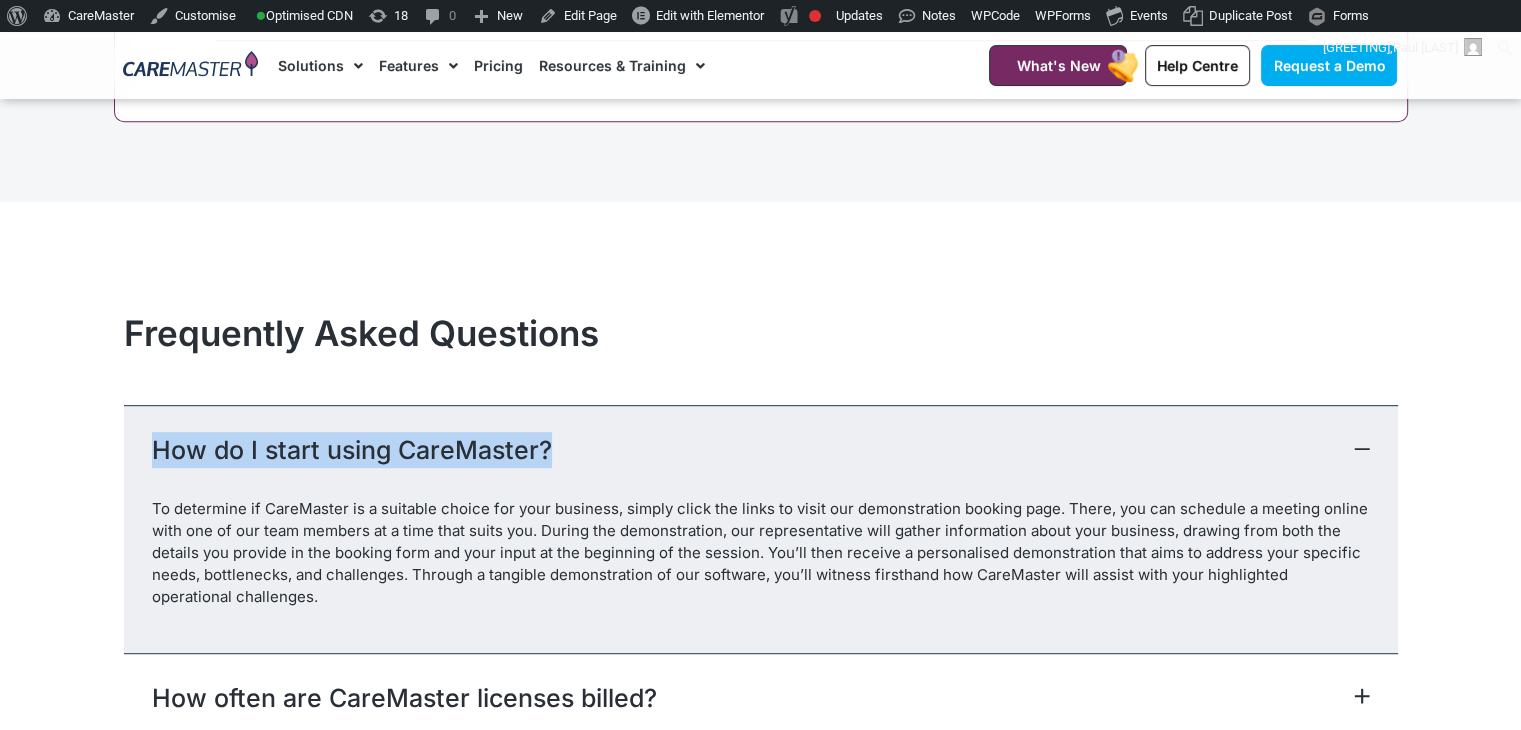 drag, startPoint x: 563, startPoint y: 419, endPoint x: 156, endPoint y: 436, distance: 407.3549 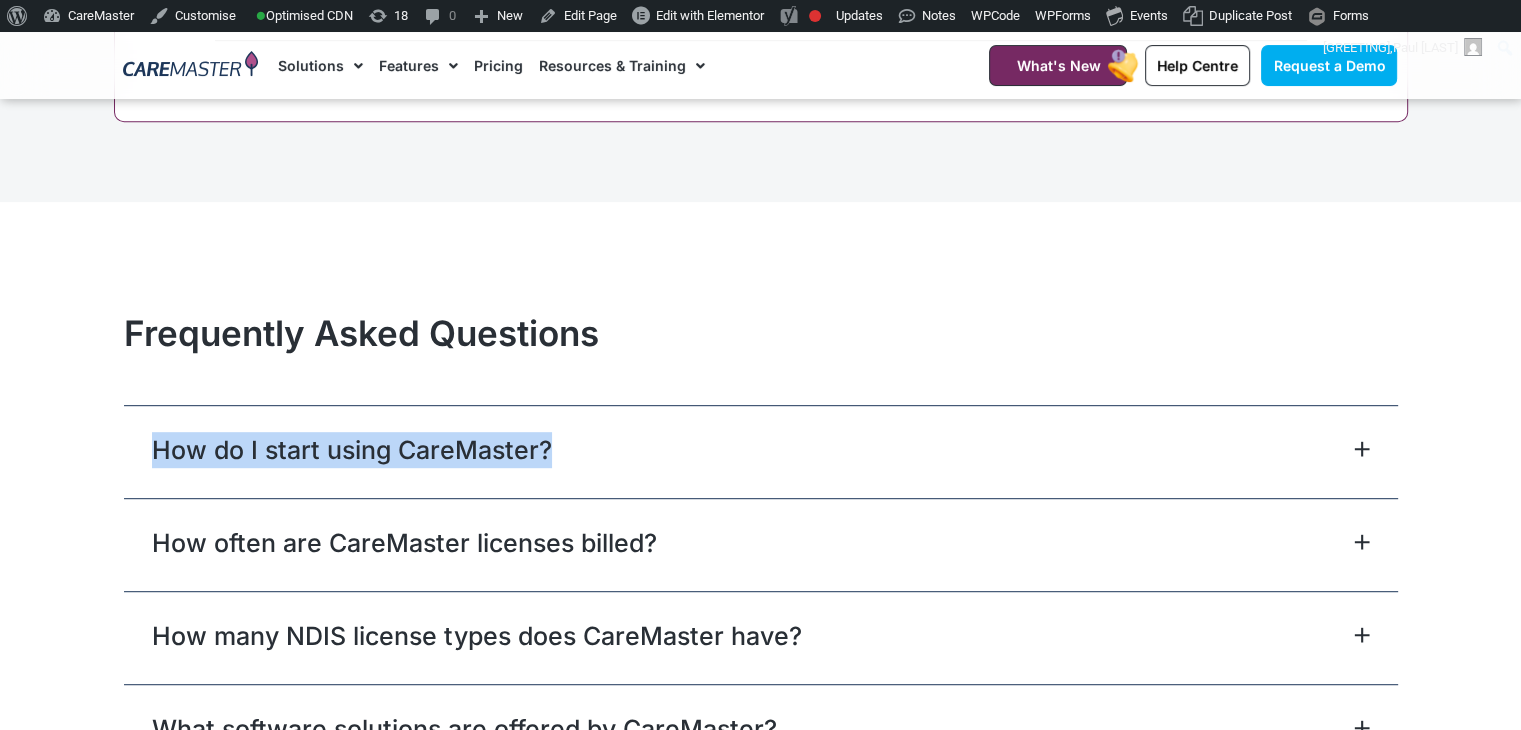 copy on "How do I start using CareMaster?" 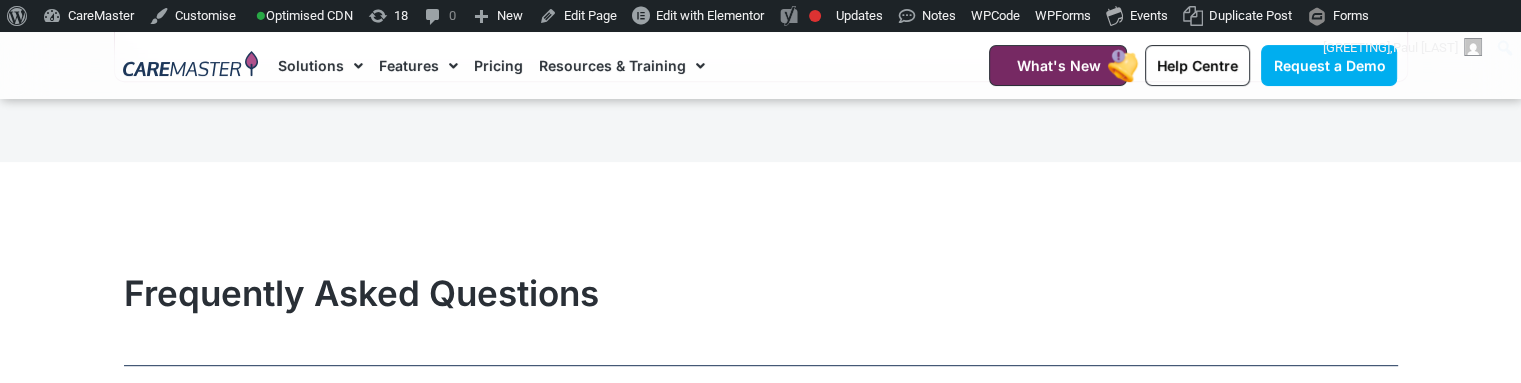 scroll, scrollTop: 8638, scrollLeft: 0, axis: vertical 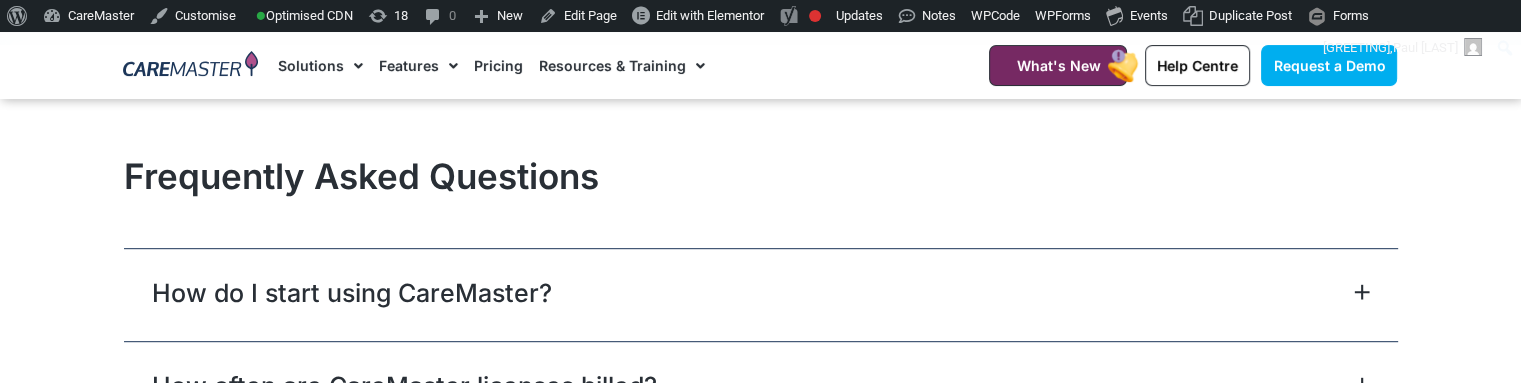 click on "How do I start using CareMaster?" at bounding box center (761, 294) 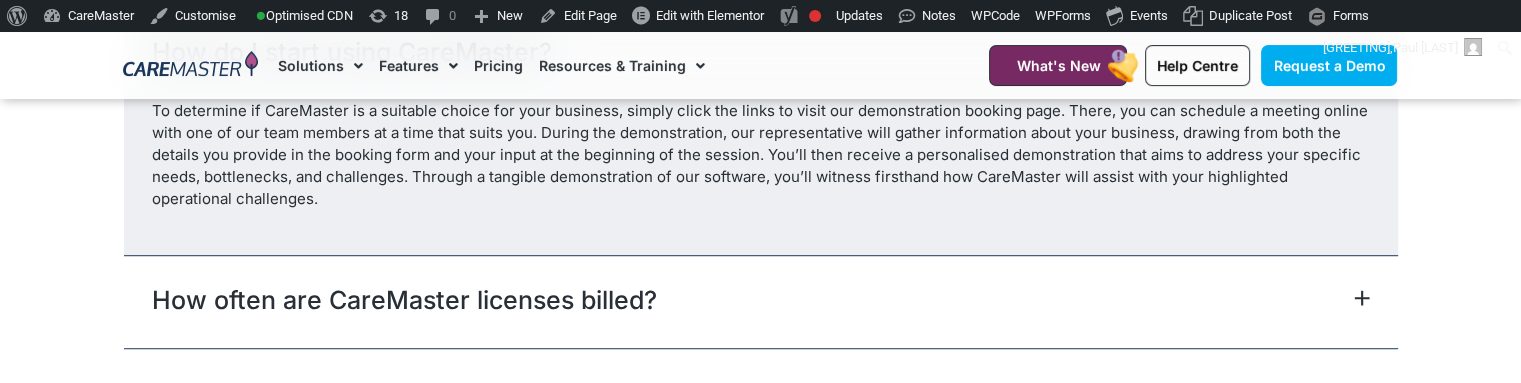 scroll, scrollTop: 8958, scrollLeft: 0, axis: vertical 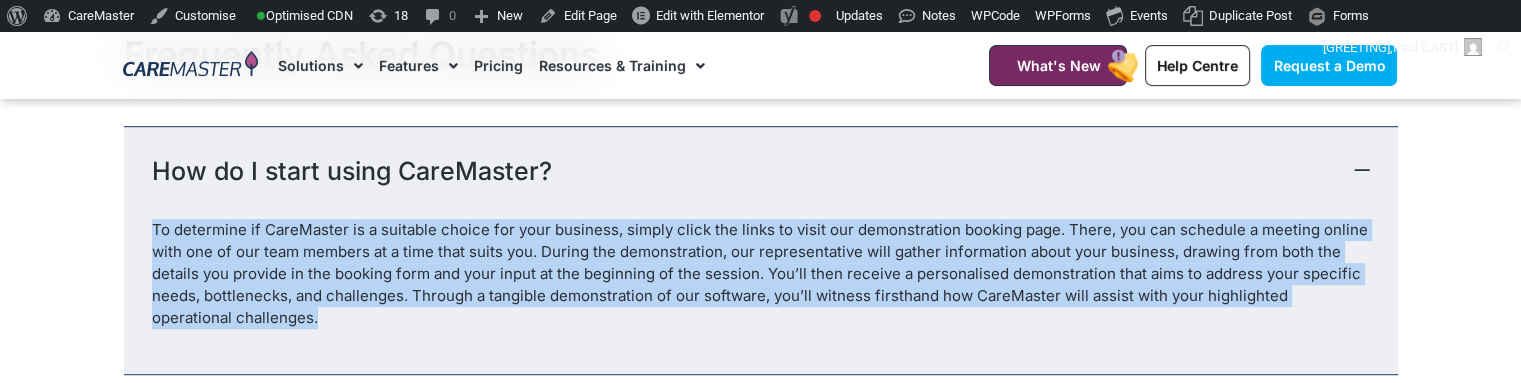 drag, startPoint x: 238, startPoint y: 309, endPoint x: 148, endPoint y: 219, distance: 127.27922 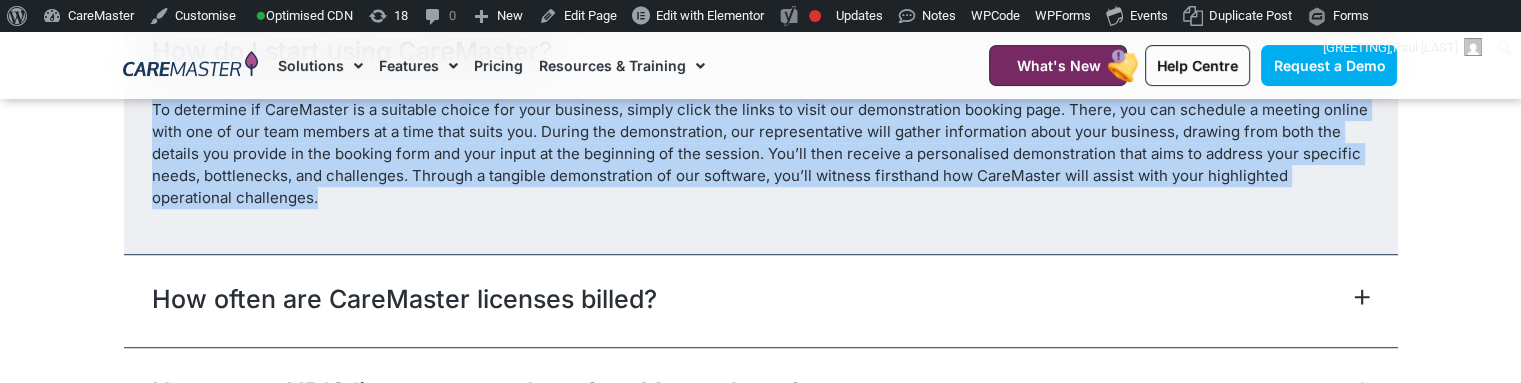 scroll, scrollTop: 8985, scrollLeft: 0, axis: vertical 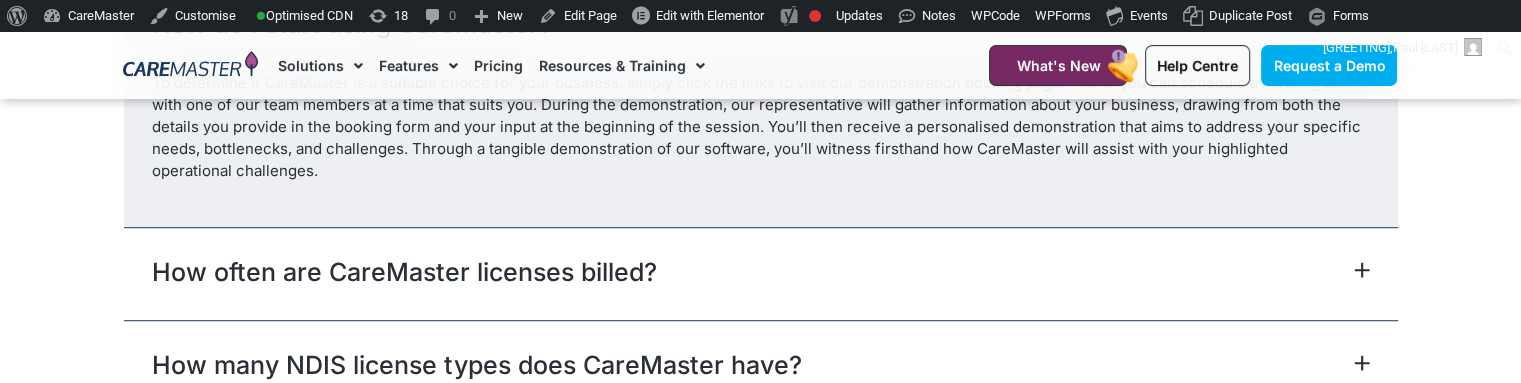 click on "How often are CareMaster licenses billed?" at bounding box center (761, 273) 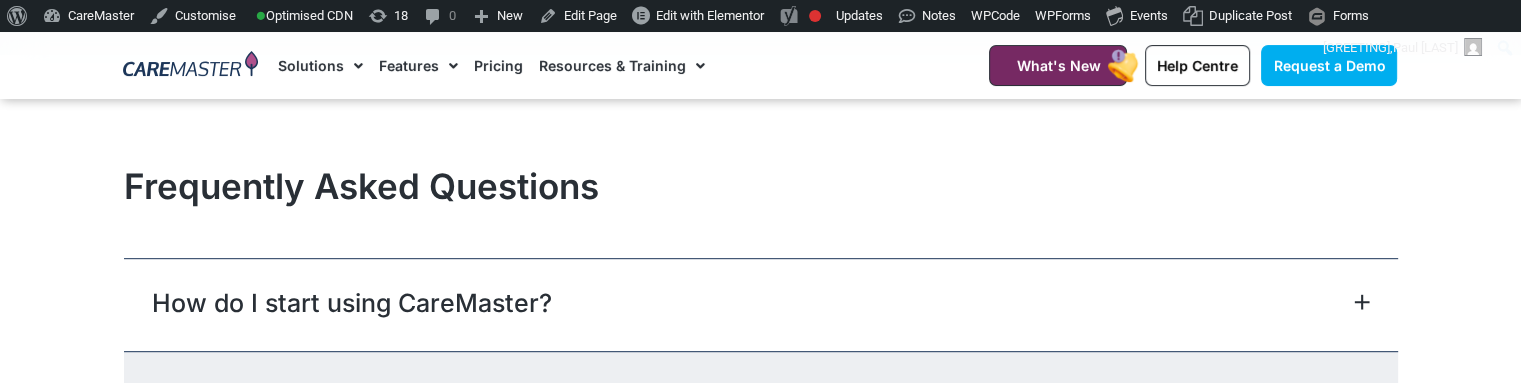 scroll, scrollTop: 8644, scrollLeft: 0, axis: vertical 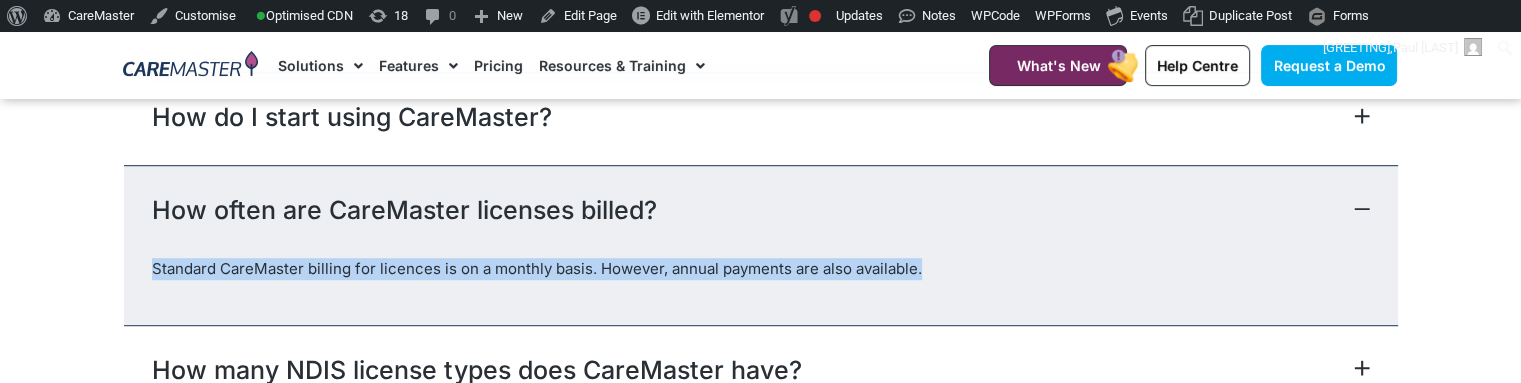 drag, startPoint x: 152, startPoint y: 249, endPoint x: 1147, endPoint y: 260, distance: 995.0608 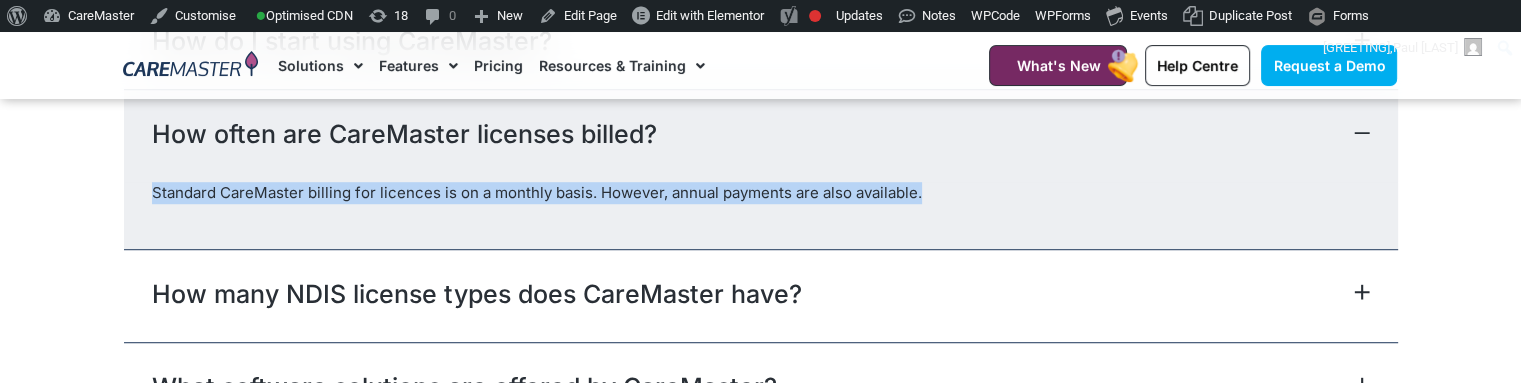 scroll, scrollTop: 8972, scrollLeft: 0, axis: vertical 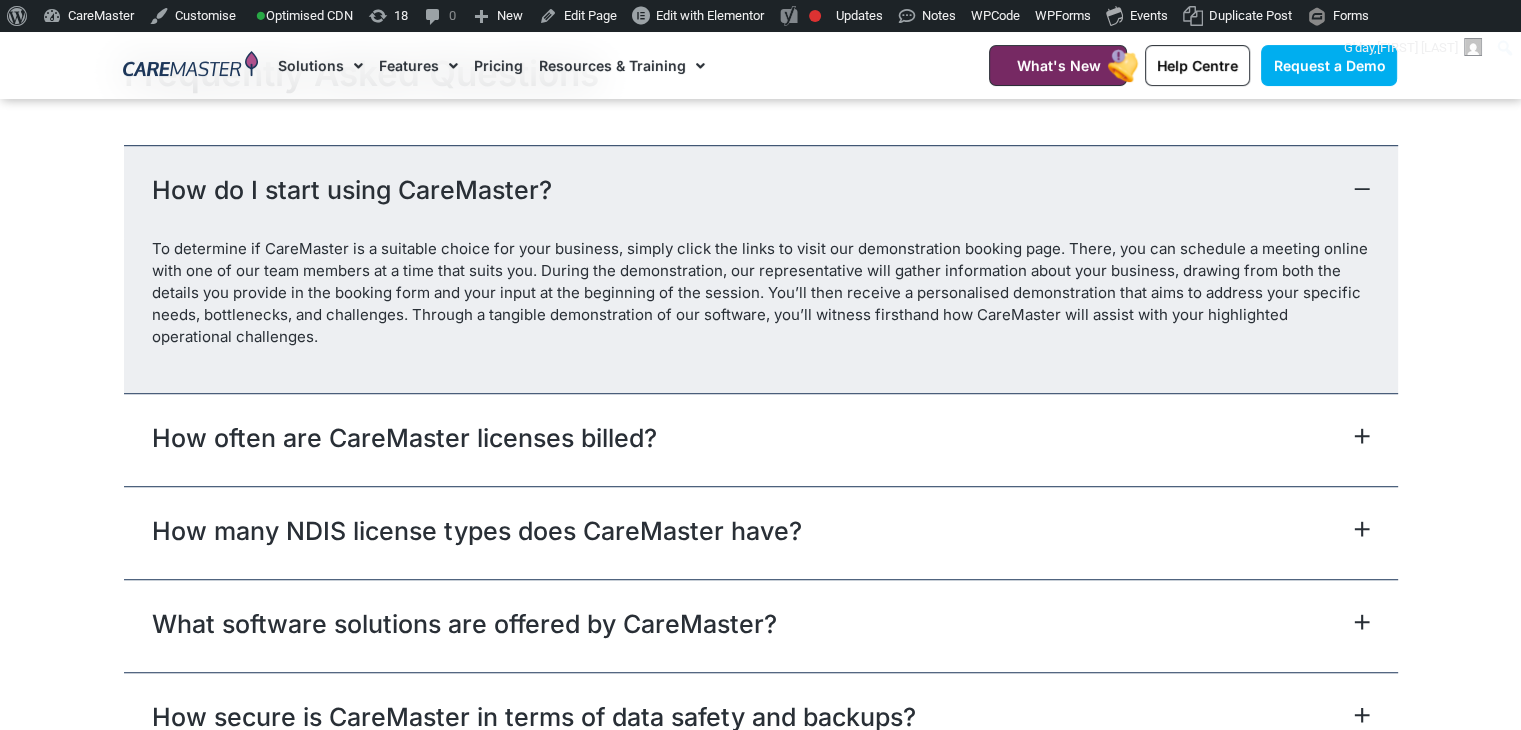 click on "How often are CareMaster licenses billed?" at bounding box center (761, 439) 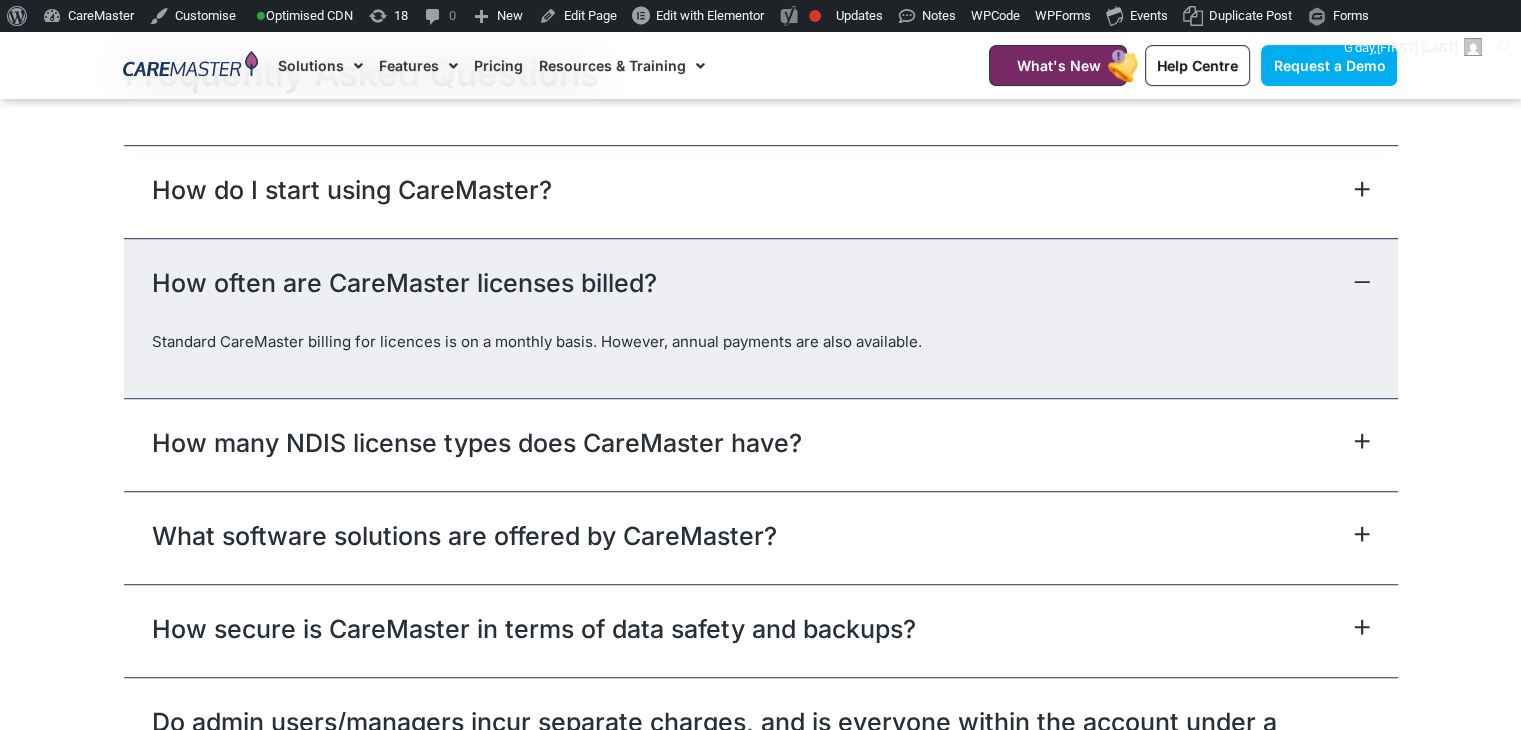 click on "How many NDIS license types does CareMaster have?" at bounding box center [761, 444] 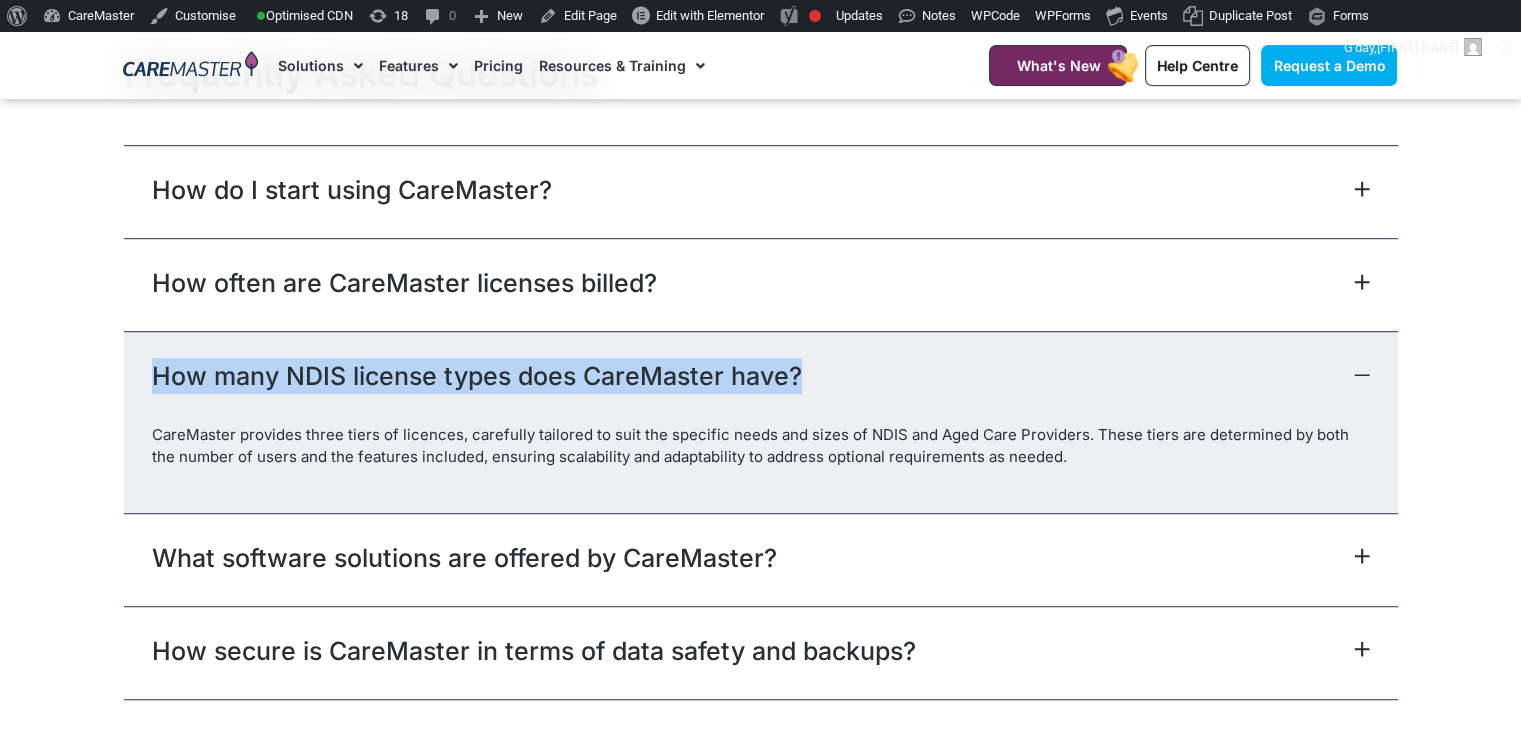 drag, startPoint x: 801, startPoint y: 349, endPoint x: 151, endPoint y: 377, distance: 650.6028 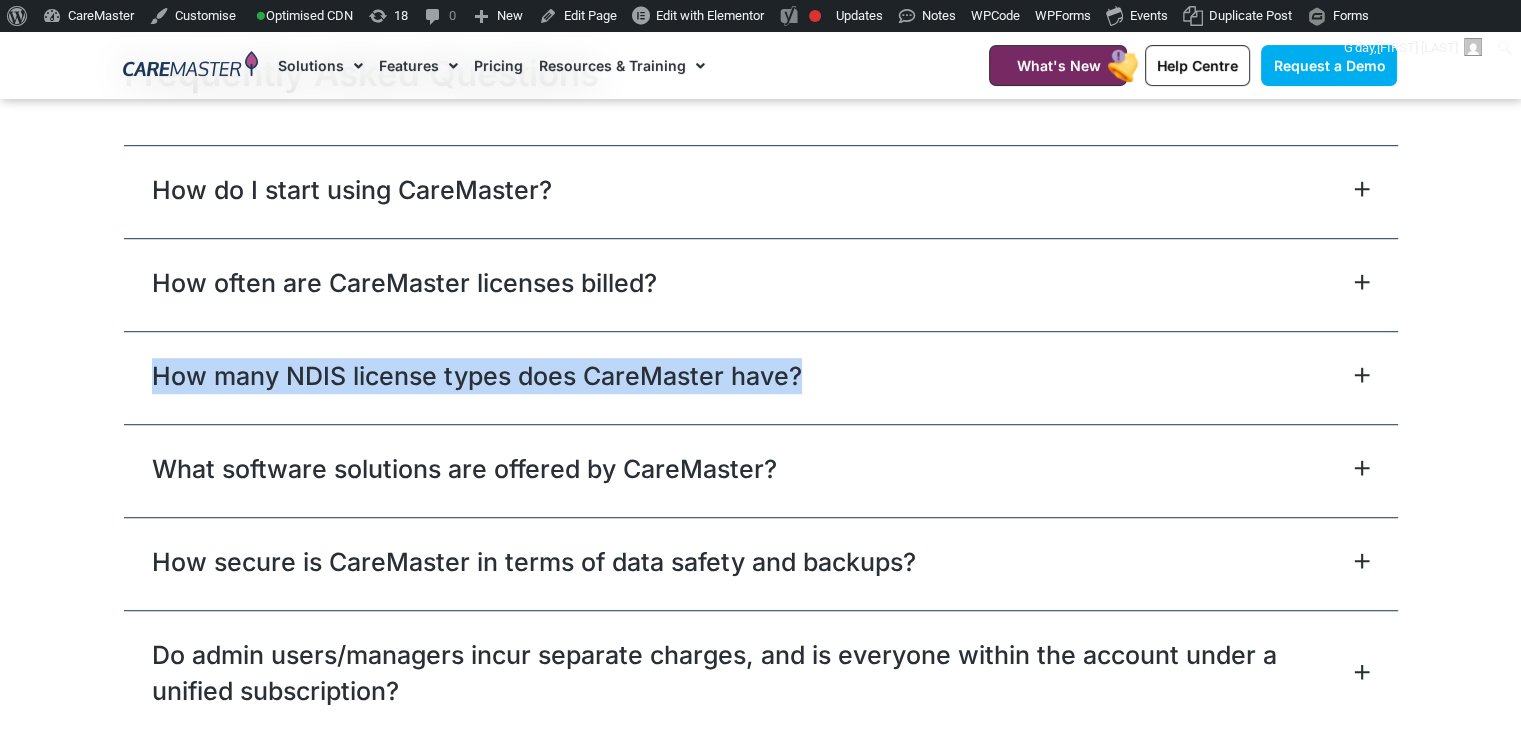 copy on "How many NDIS license types does CareMaster have?" 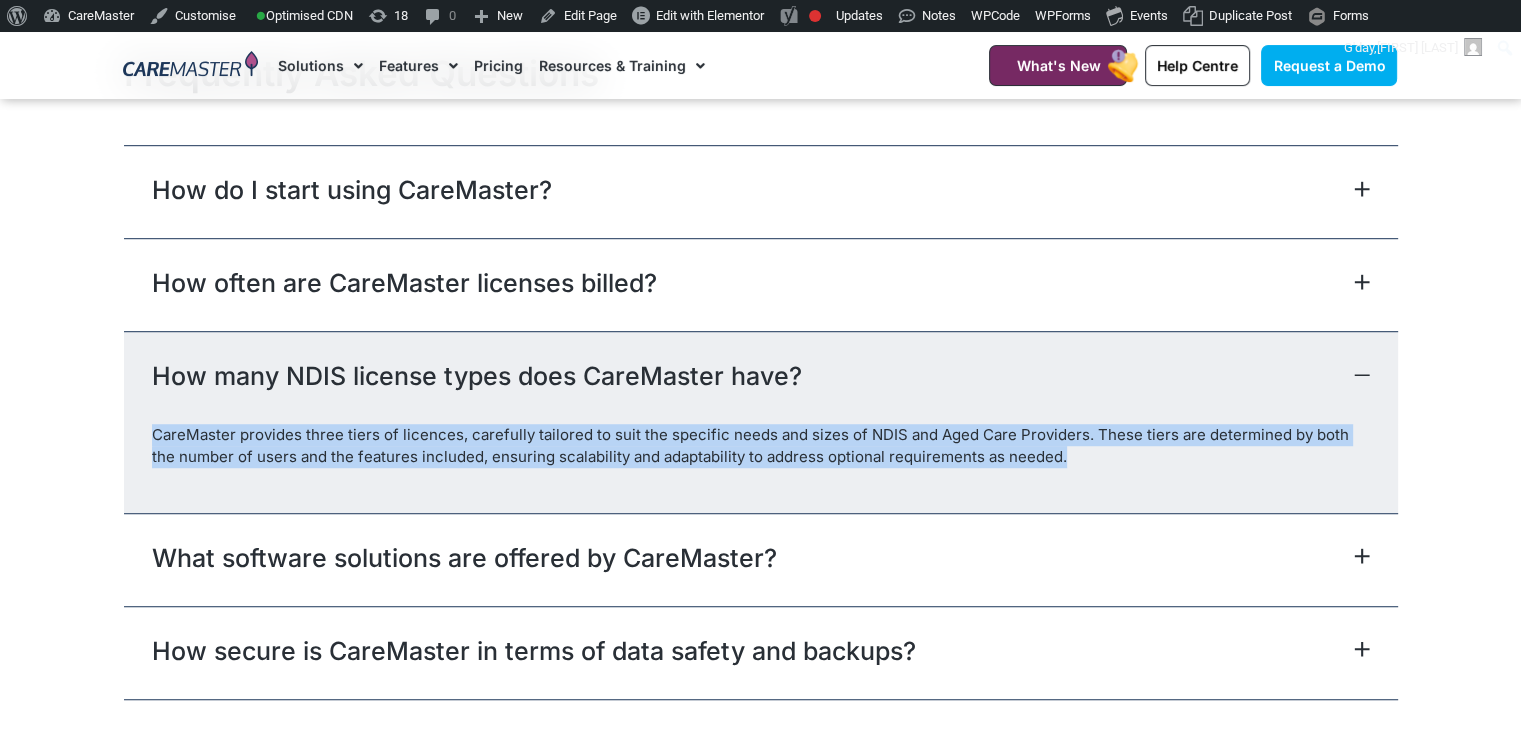 drag, startPoint x: 1046, startPoint y: 438, endPoint x: 151, endPoint y: 407, distance: 895.5367 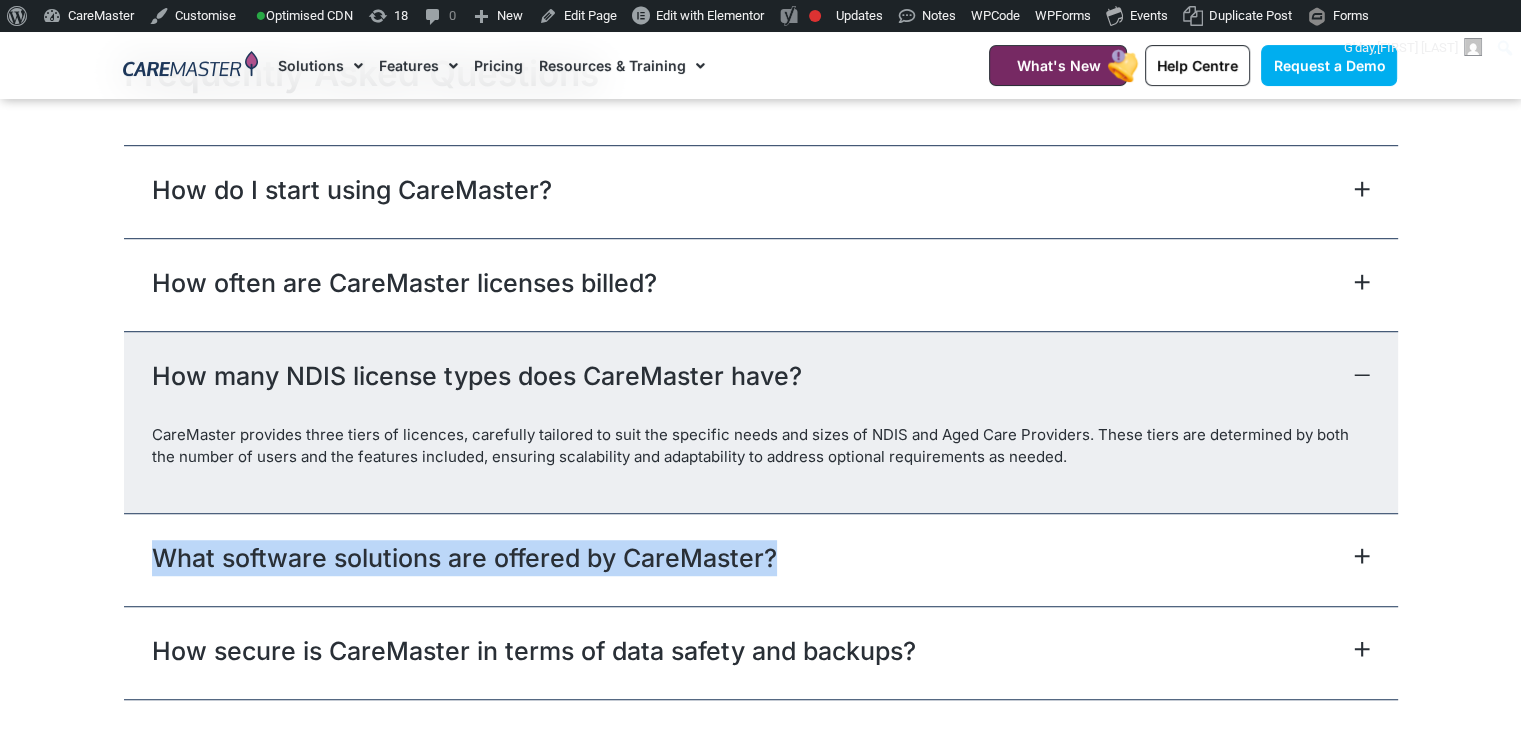 drag, startPoint x: 140, startPoint y: 528, endPoint x: 830, endPoint y: 514, distance: 690.142 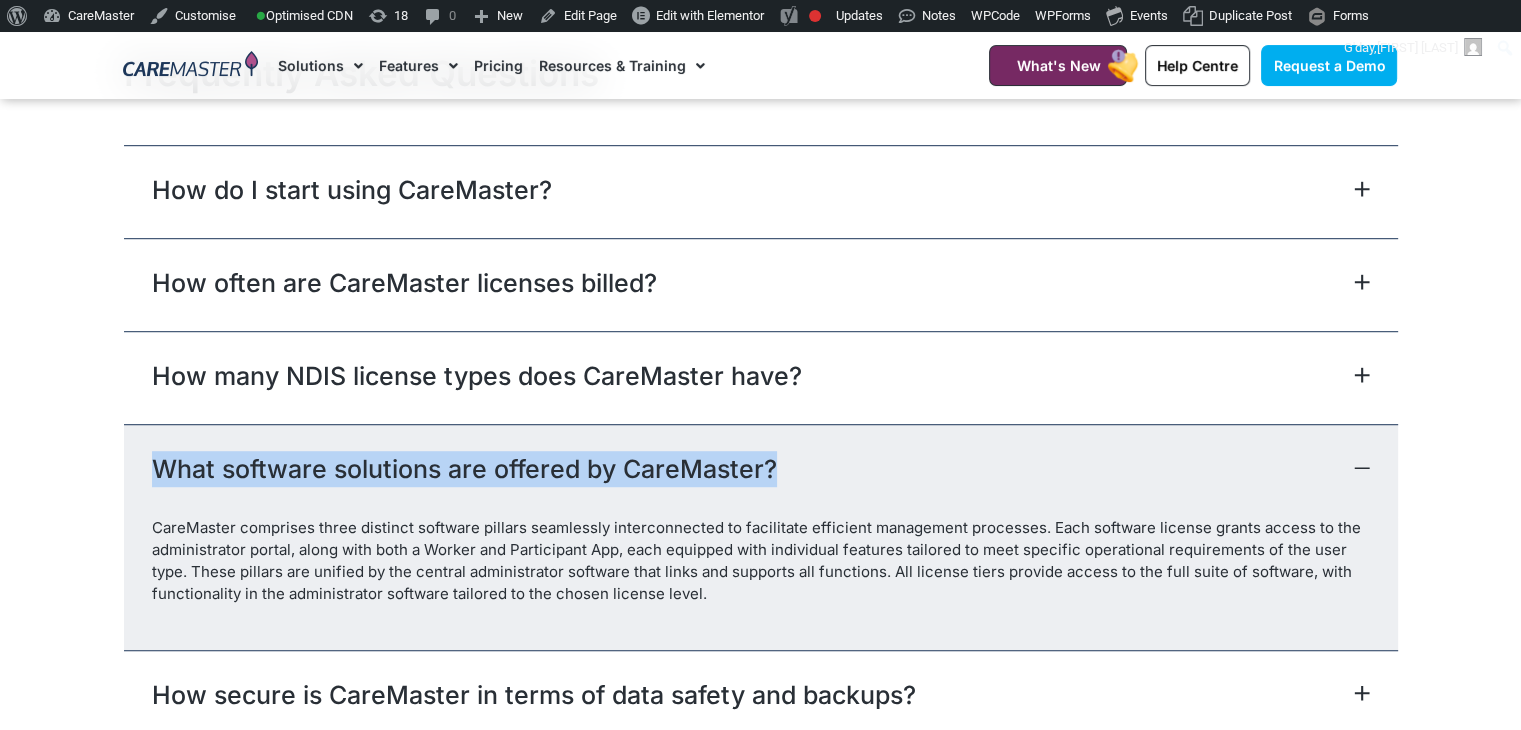 copy on "What software solutions are offered by CareMaster?" 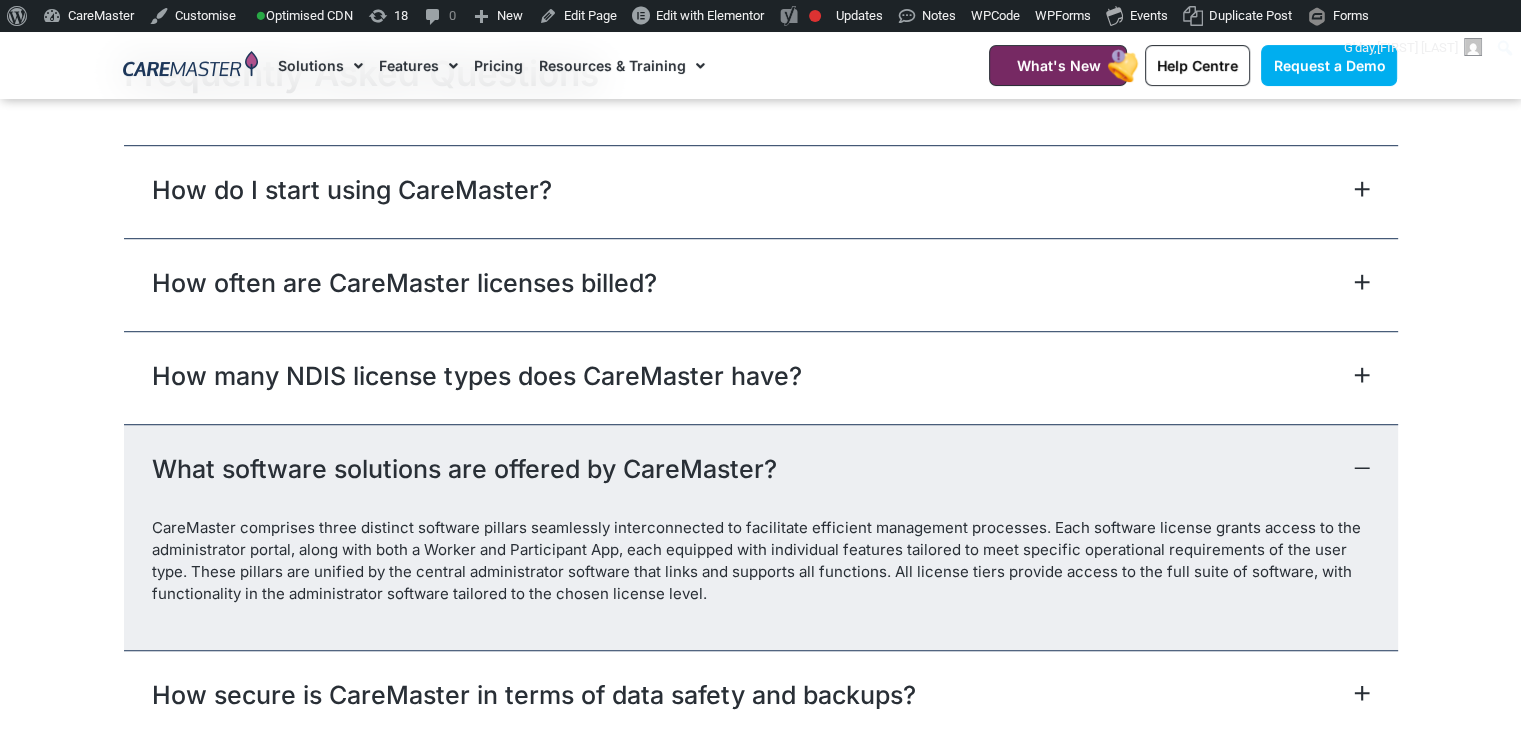 click on "How many NDIS license types does CareMaster have?" at bounding box center [477, 376] 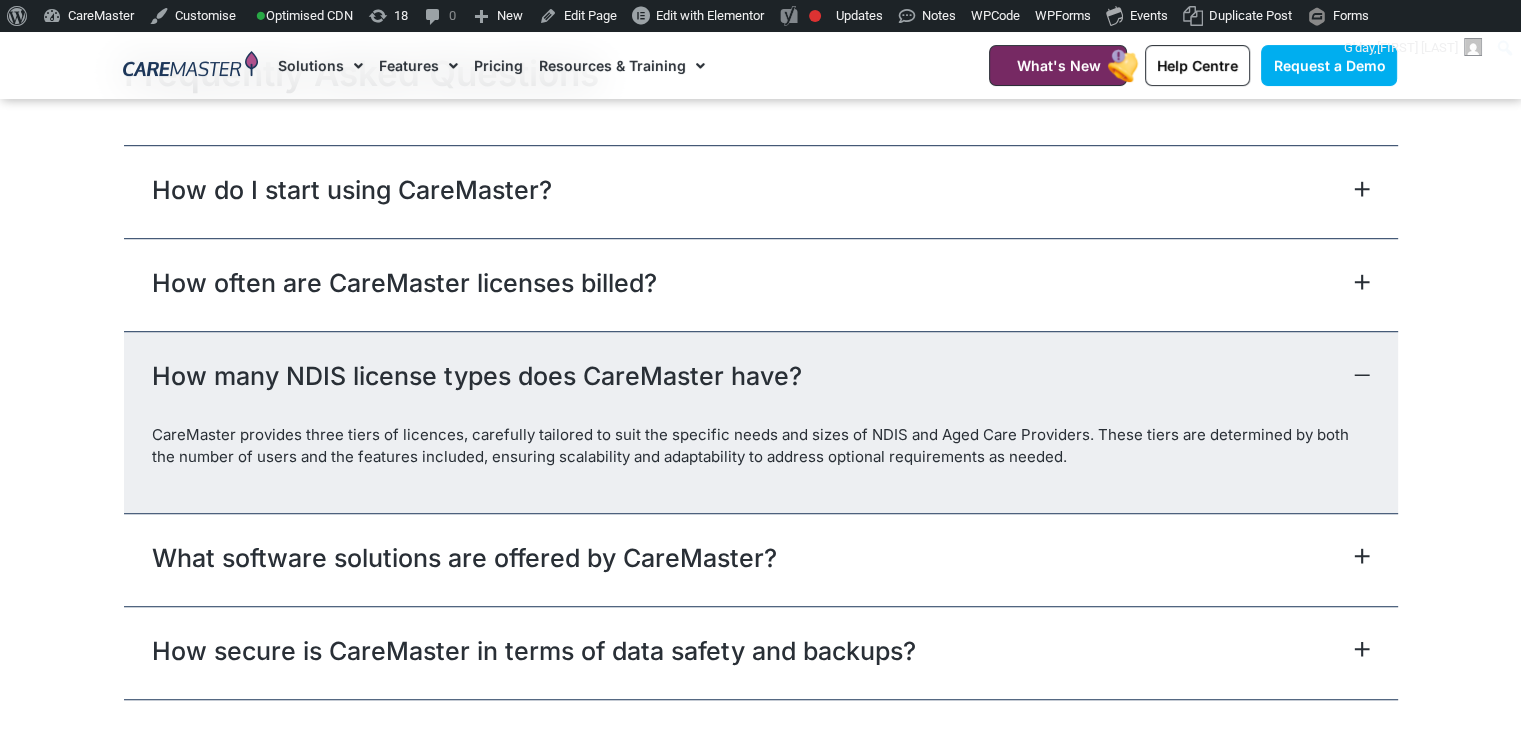 click on "What software solutions are offered by CareMaster?" at bounding box center (761, 559) 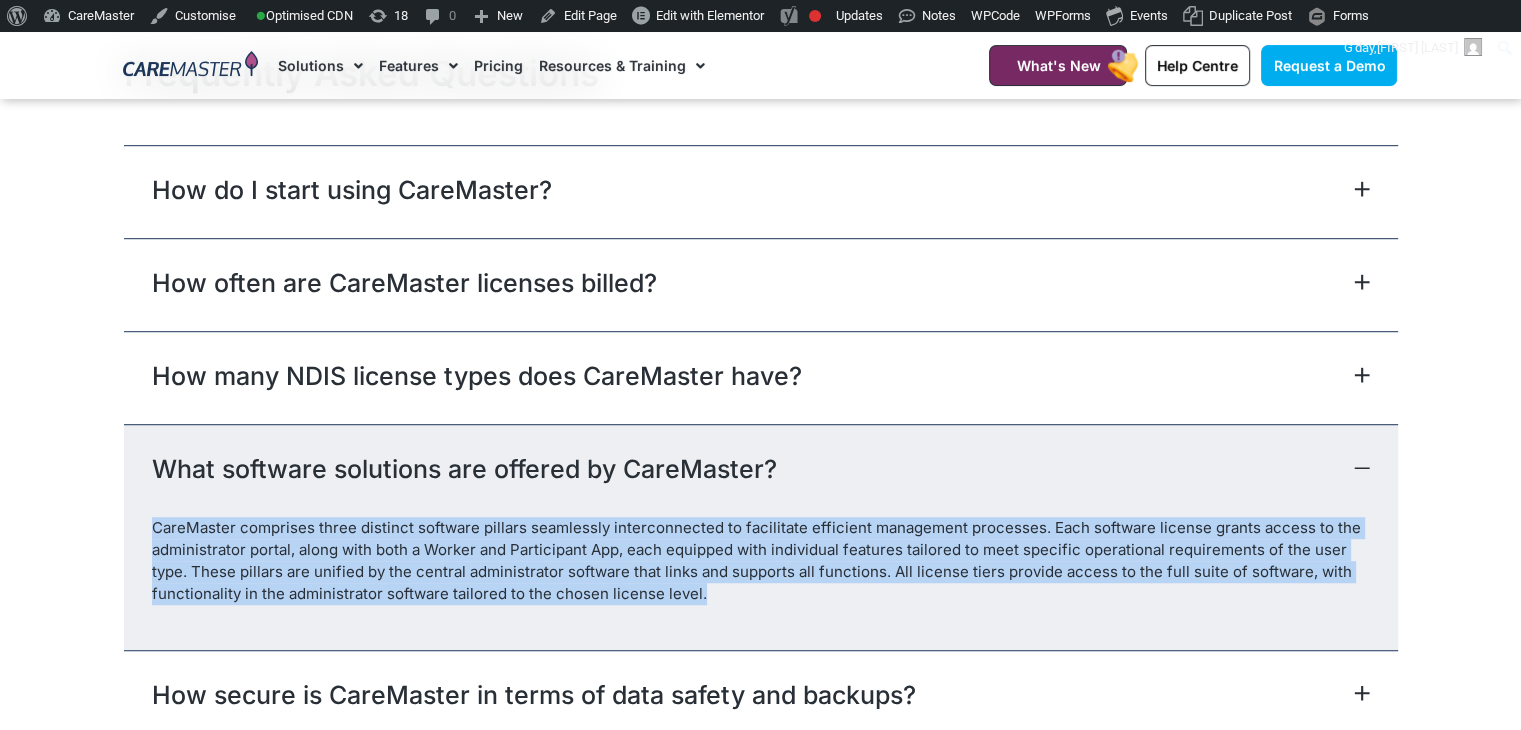 drag, startPoint x: 743, startPoint y: 579, endPoint x: 151, endPoint y: 517, distance: 595.2378 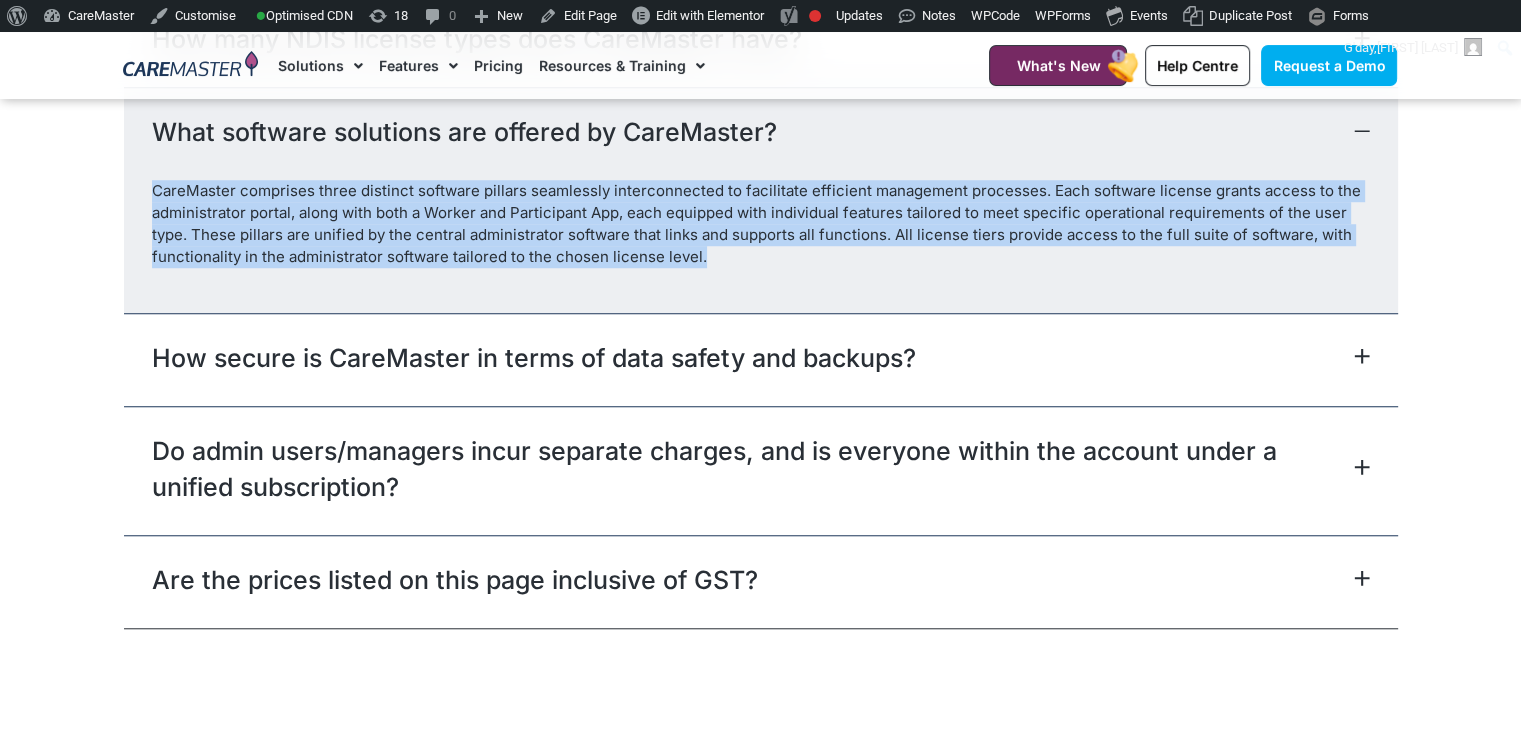 scroll, scrollTop: 9244, scrollLeft: 0, axis: vertical 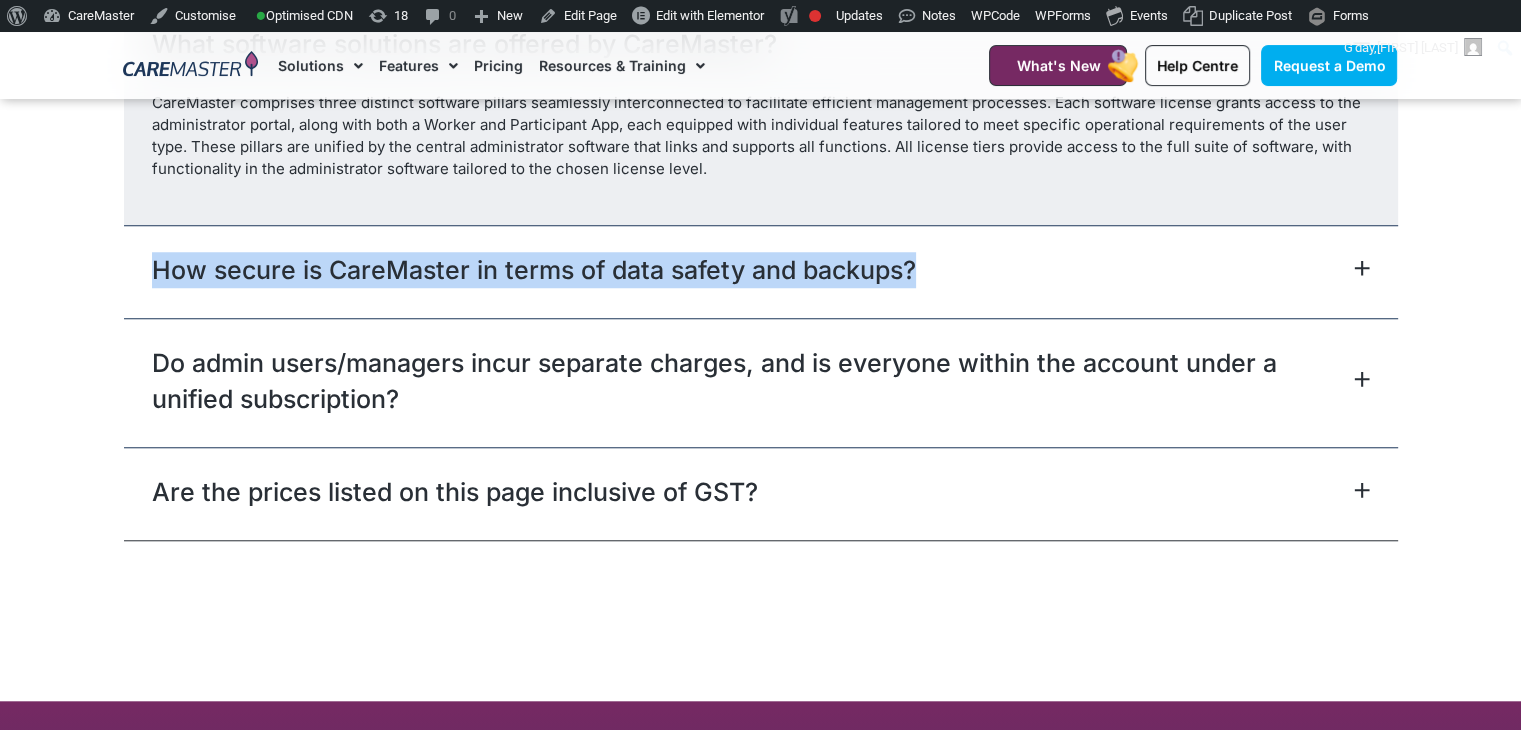 drag, startPoint x: 136, startPoint y: 246, endPoint x: 919, endPoint y: 249, distance: 783.00574 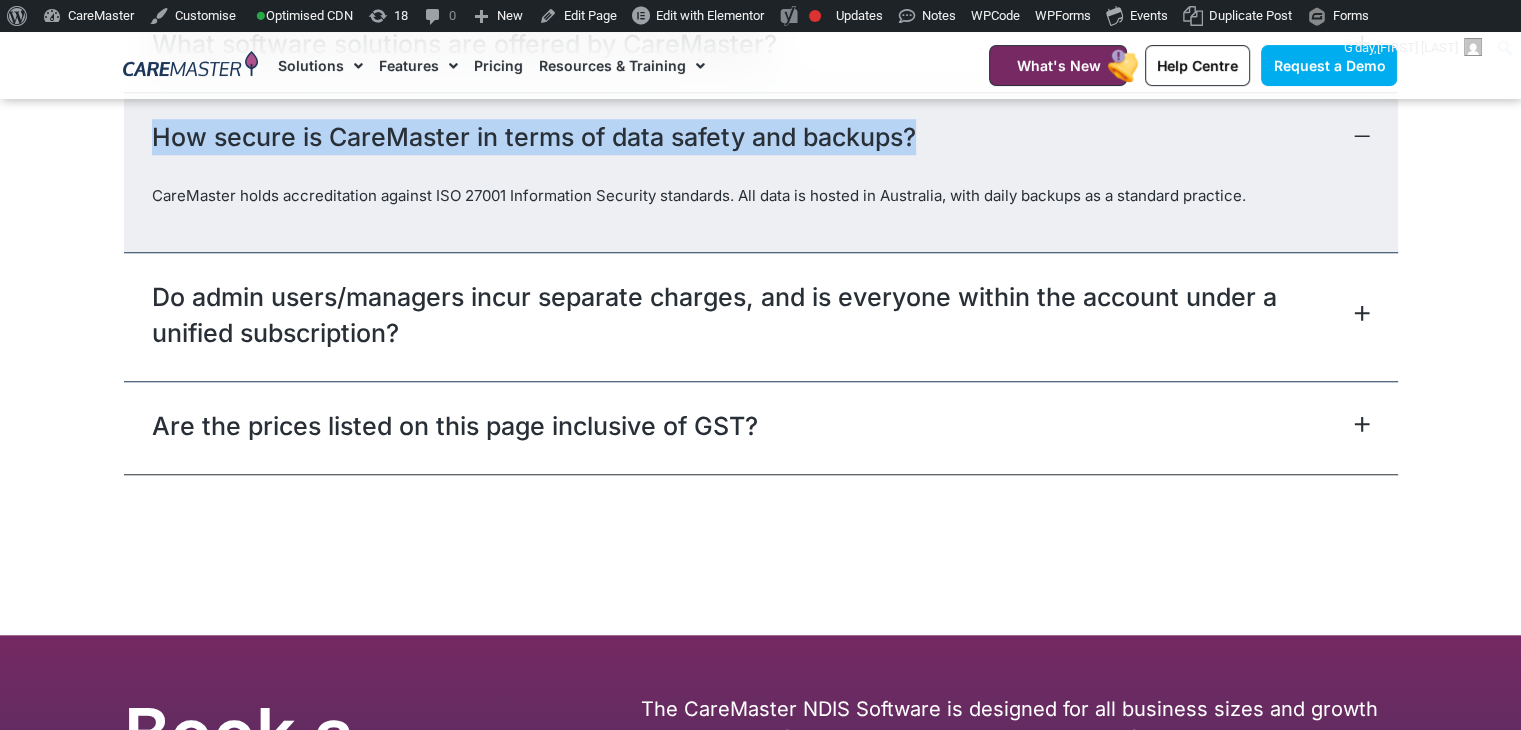 copy on "How secure is CareMaster in terms of data safety and backups?" 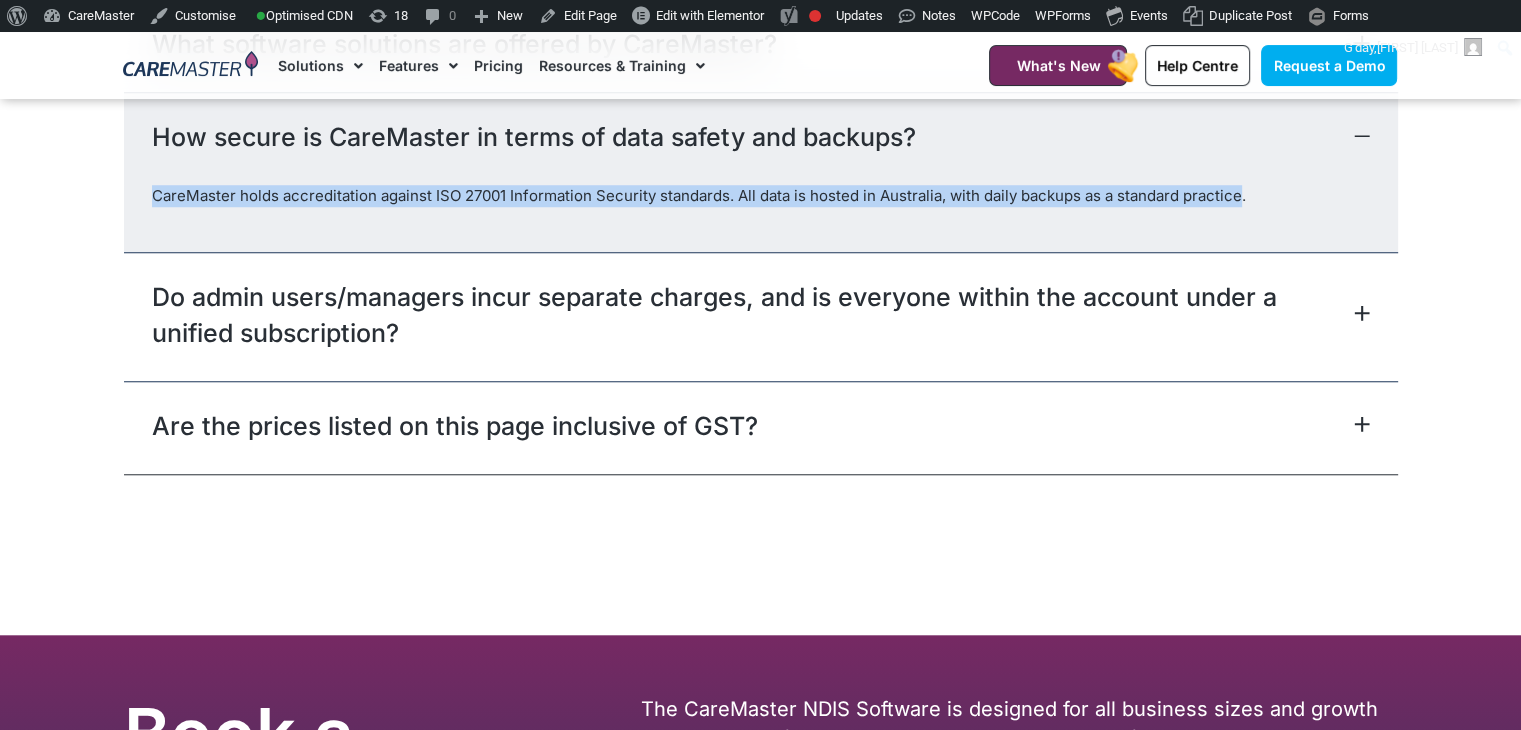 drag, startPoint x: 1244, startPoint y: 197, endPoint x: 128, endPoint y: 205, distance: 1116.0287 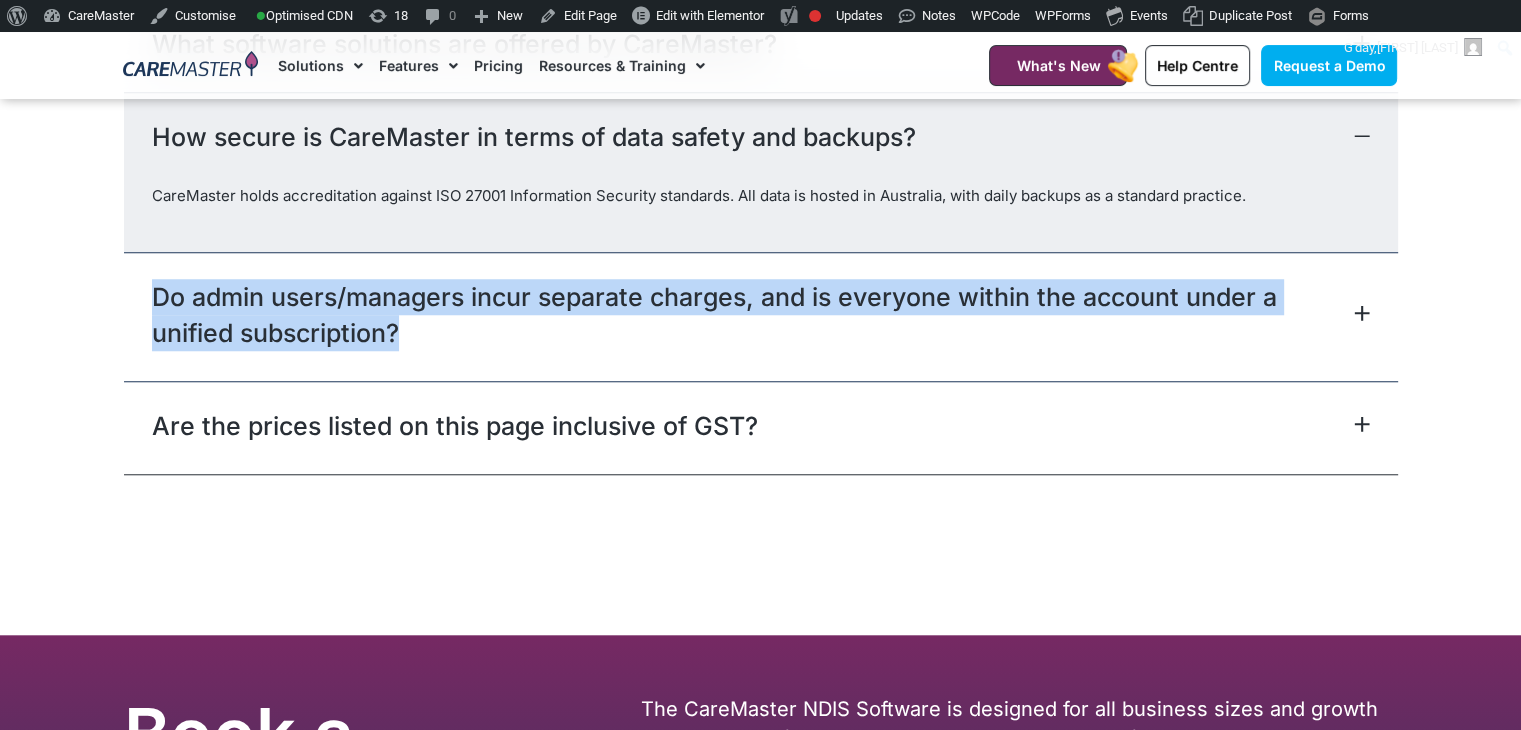 drag, startPoint x: 429, startPoint y: 323, endPoint x: 150, endPoint y: 285, distance: 281.57593 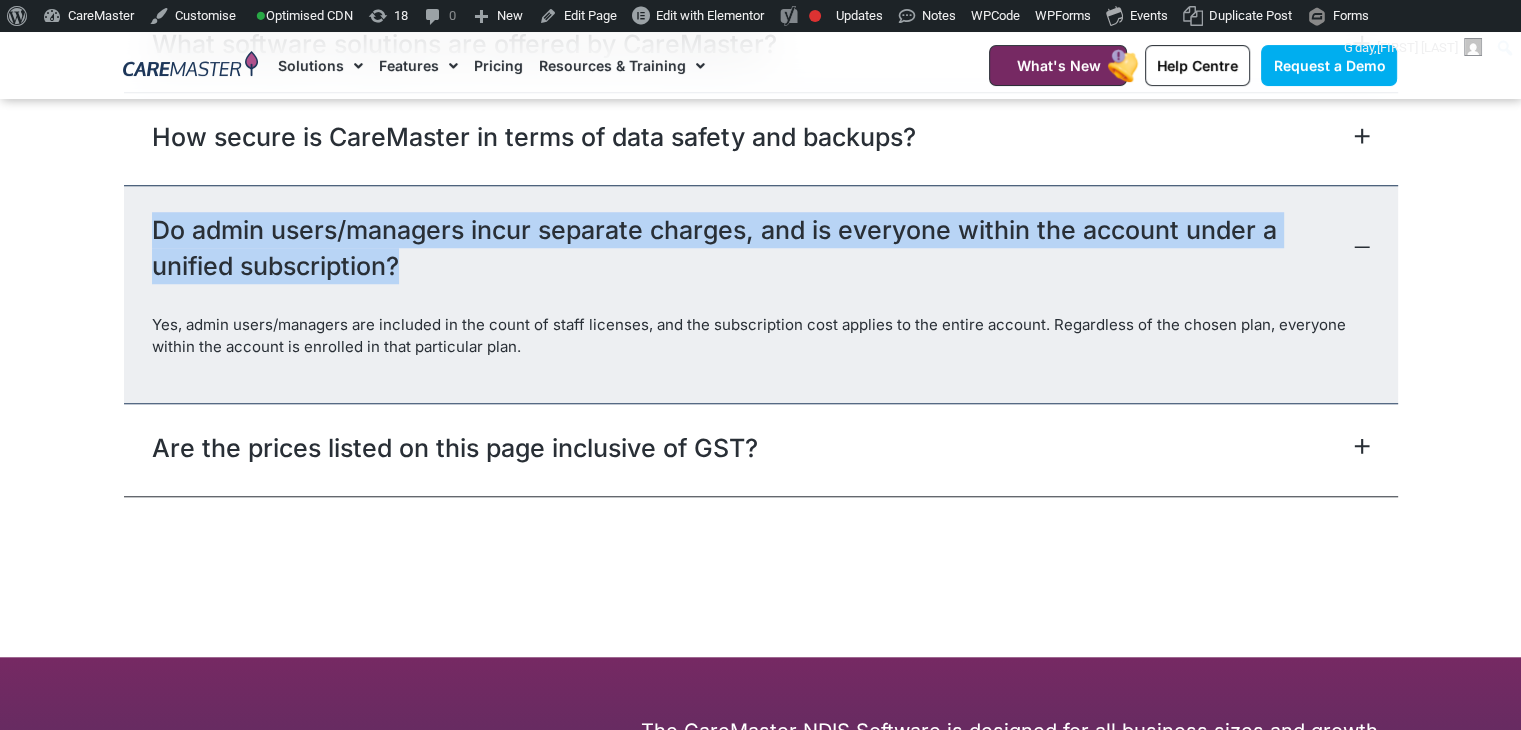 copy on "Do admin users/managers incur separate charges, and is everyone within the account under a unified subscription?" 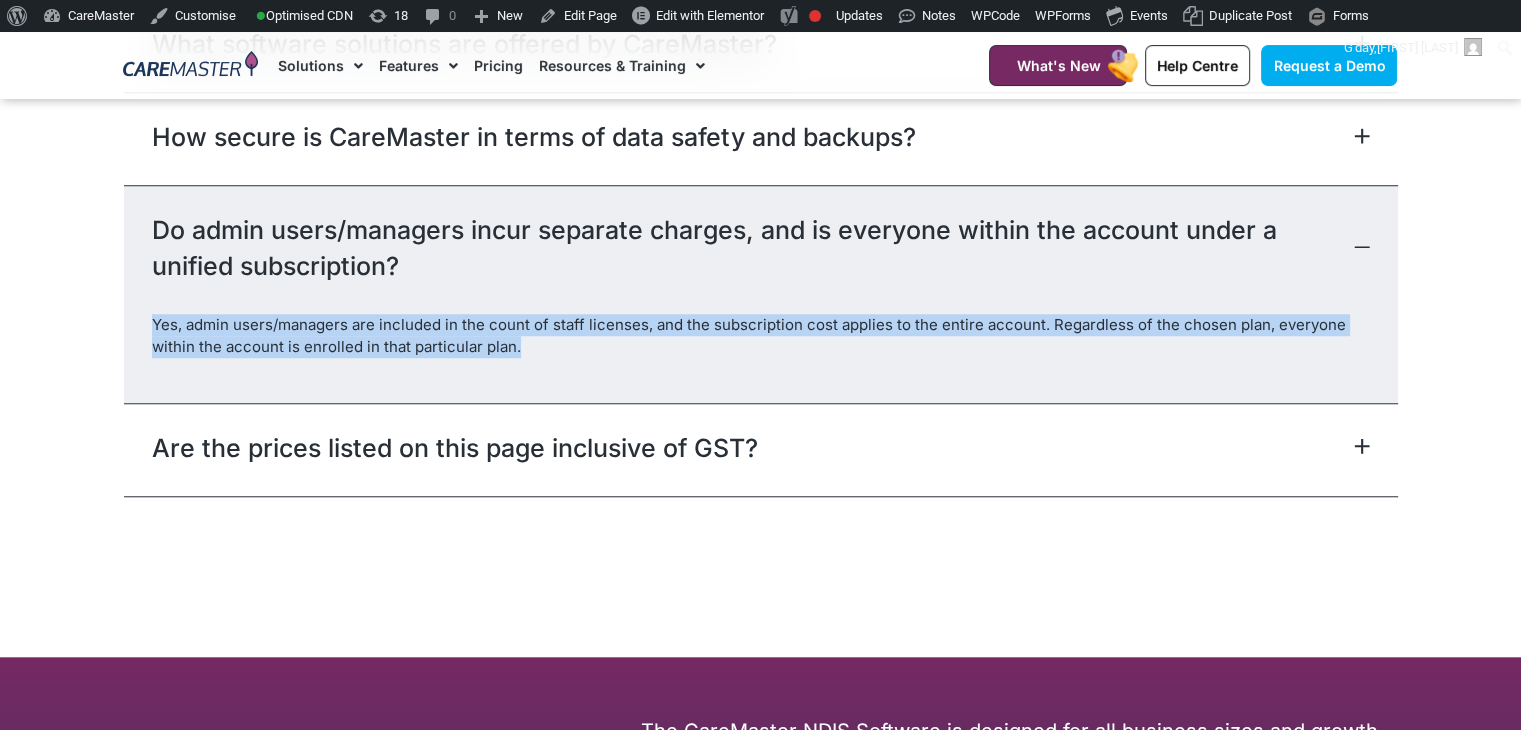 drag, startPoint x: 525, startPoint y: 329, endPoint x: 148, endPoint y: 313, distance: 377.33936 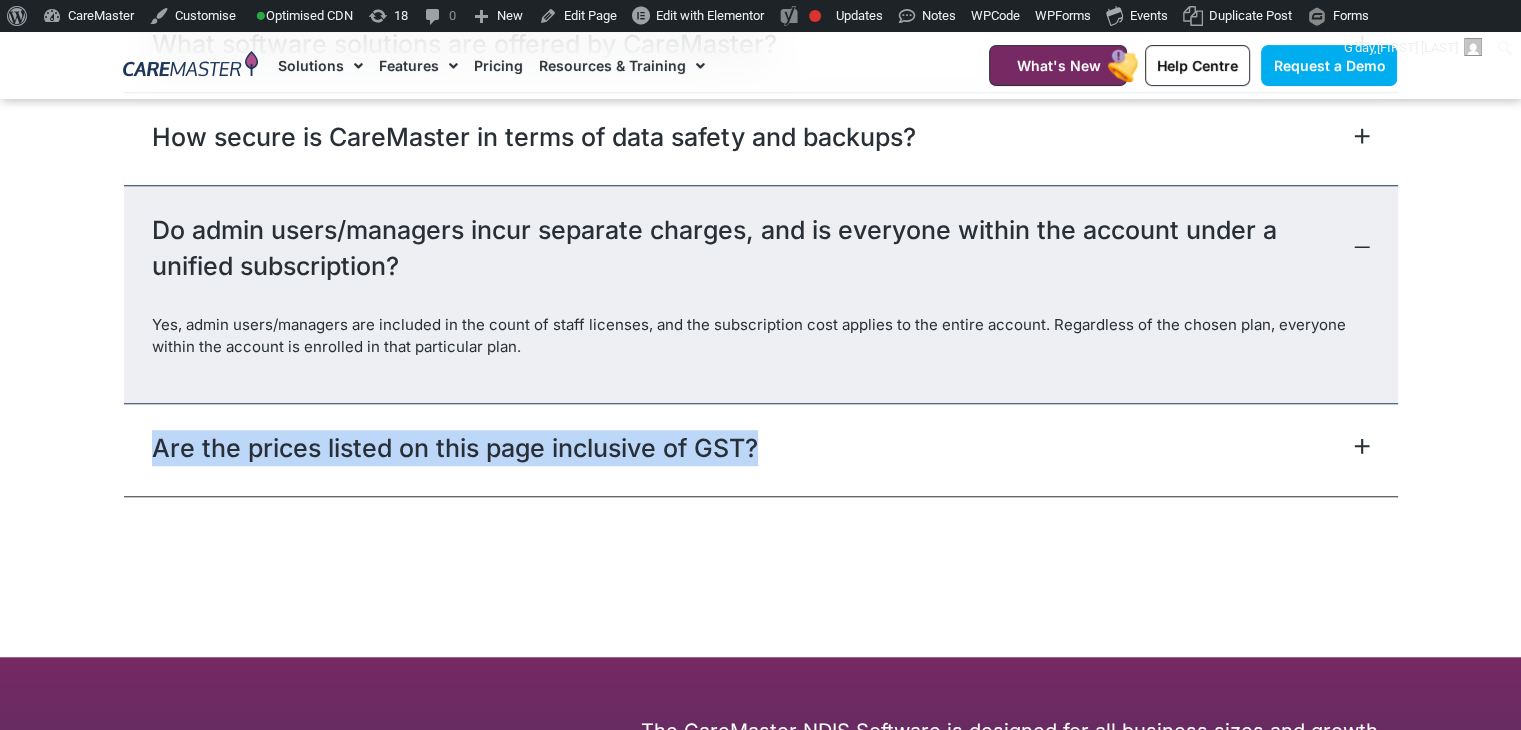 drag, startPoint x: 773, startPoint y: 437, endPoint x: 156, endPoint y: 478, distance: 618.3607 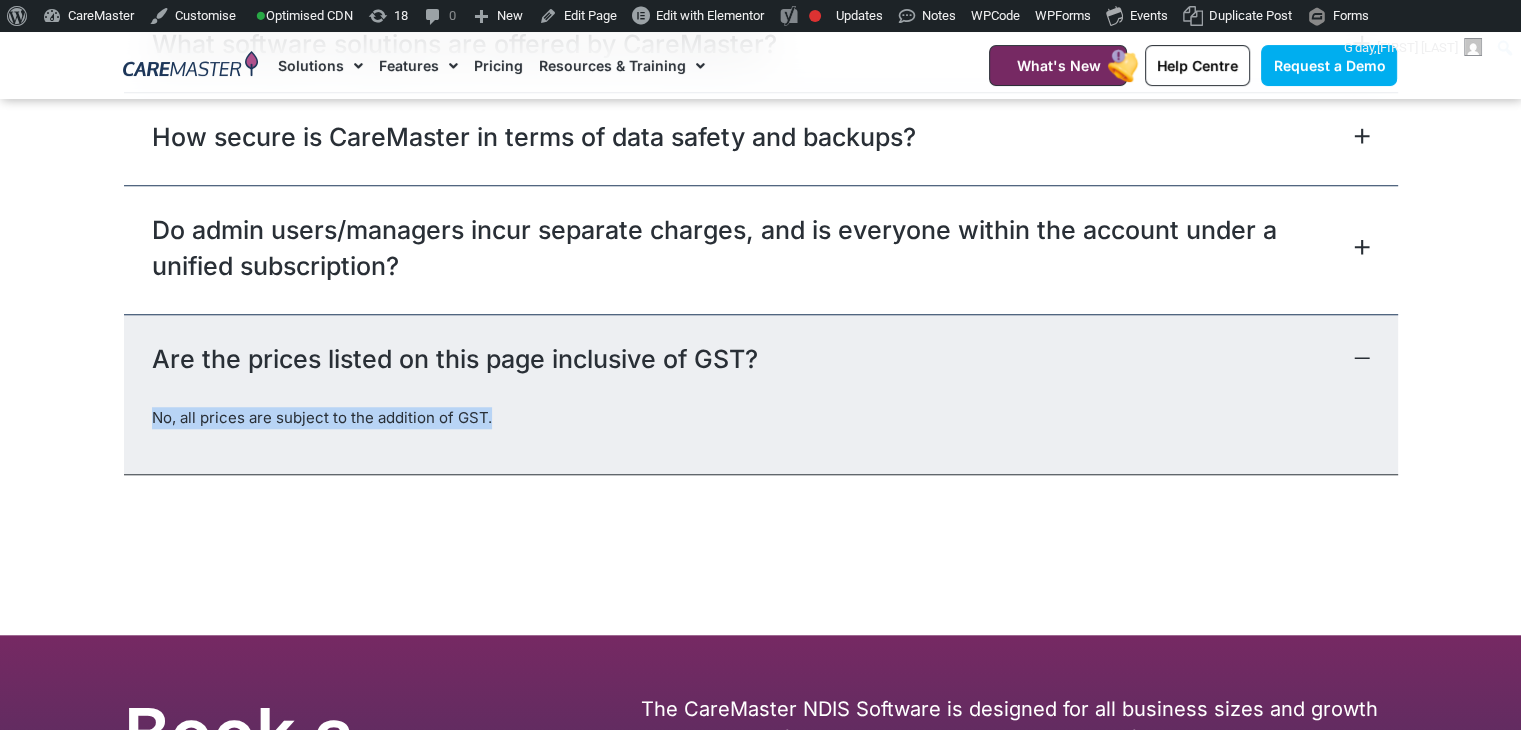 drag, startPoint x: 488, startPoint y: 407, endPoint x: 148, endPoint y: 414, distance: 340.07205 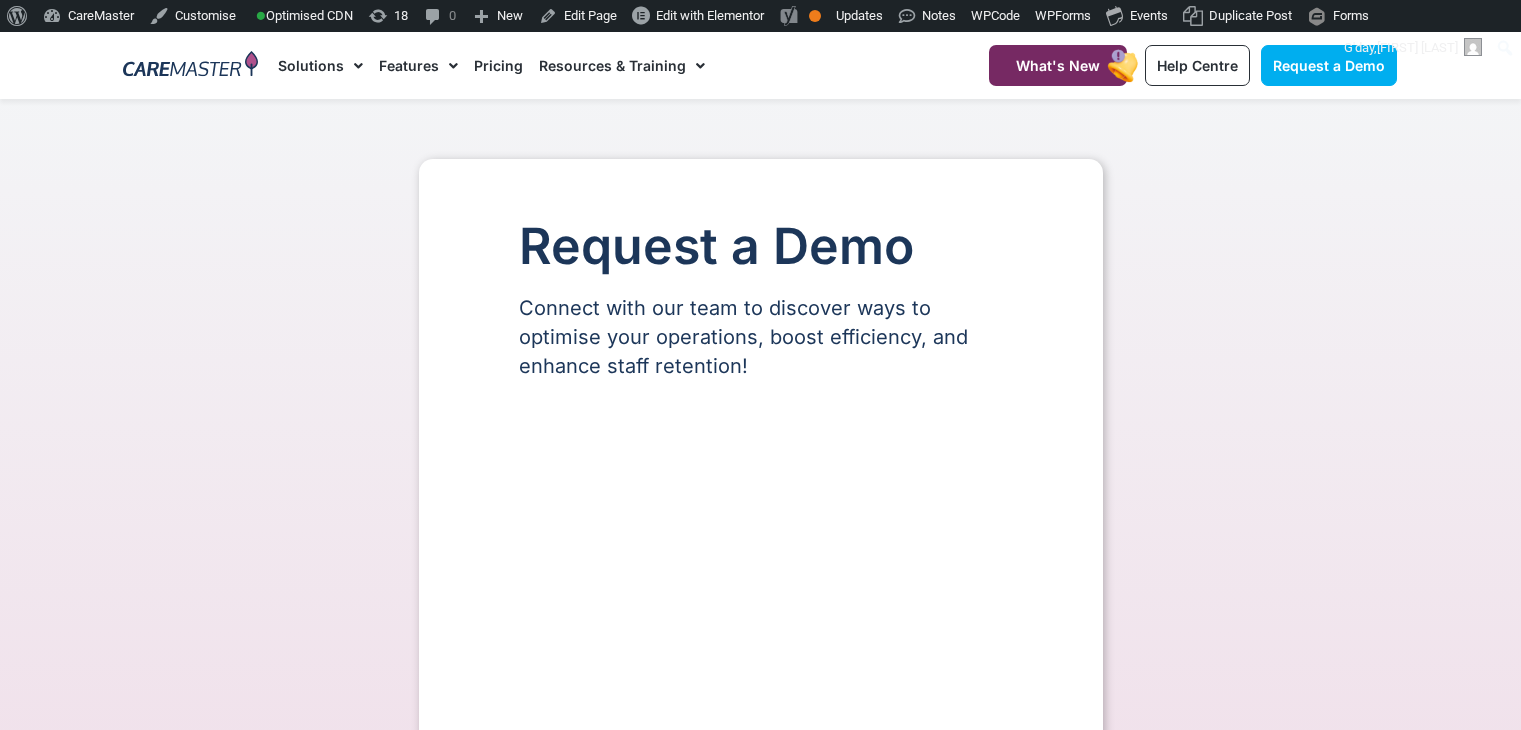 scroll, scrollTop: 0, scrollLeft: 0, axis: both 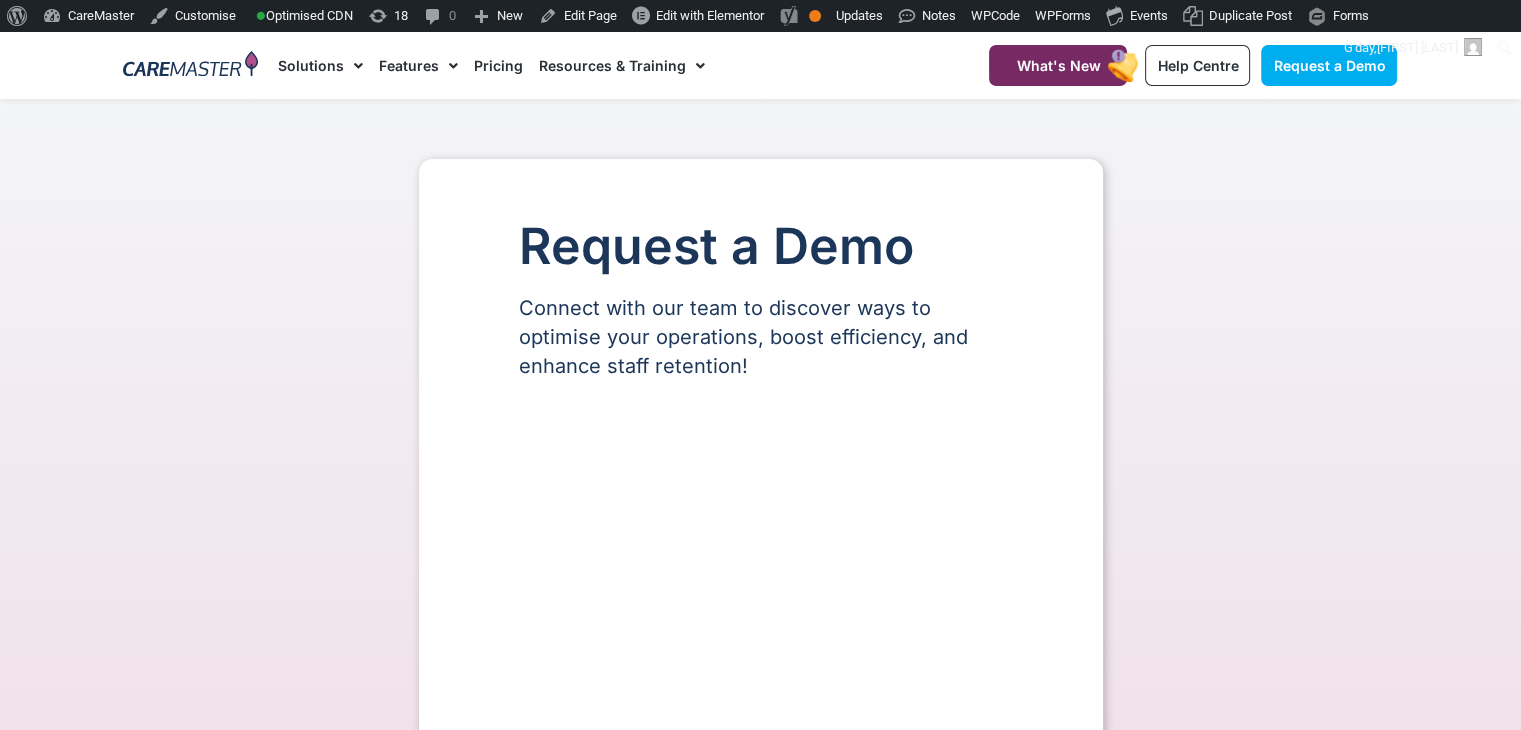 select on "**" 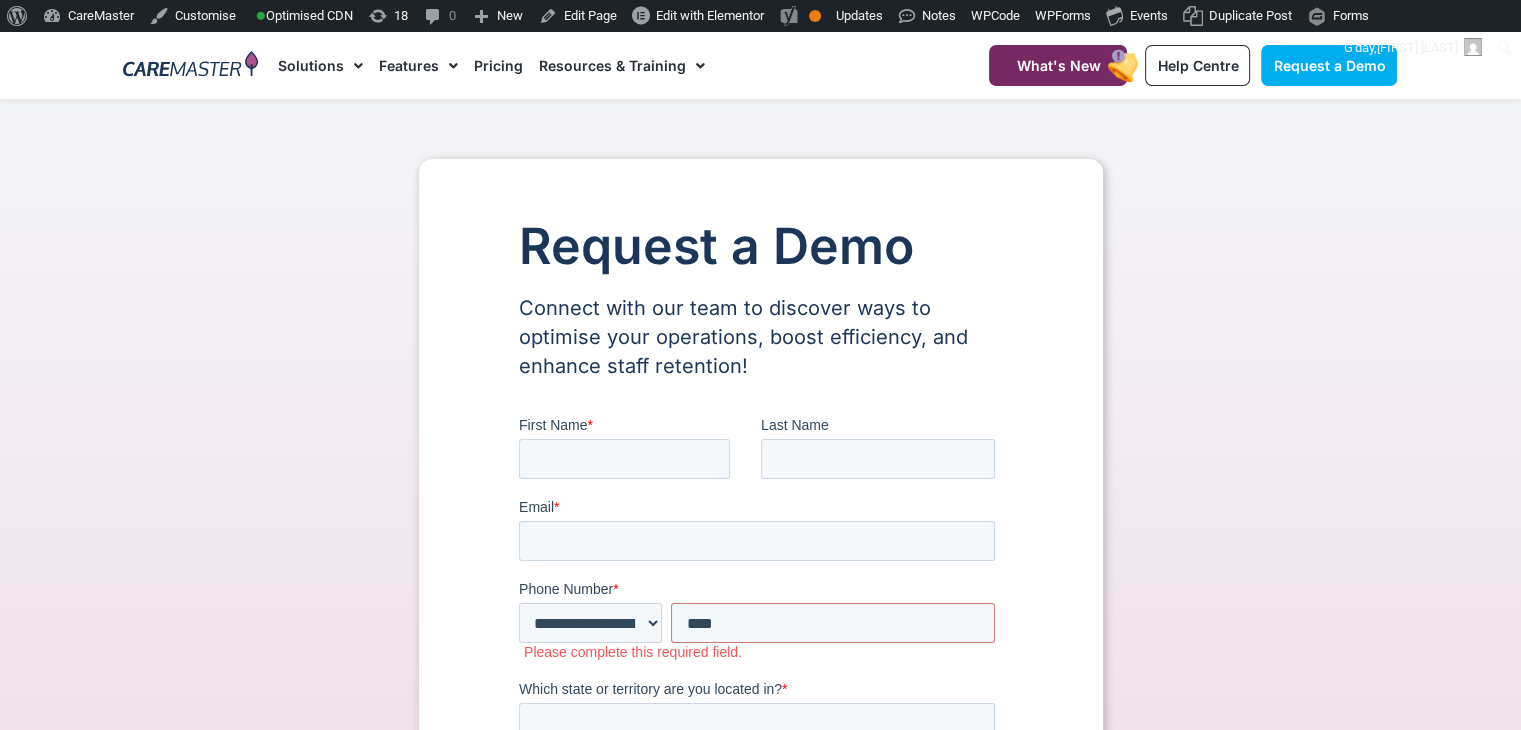 scroll, scrollTop: 0, scrollLeft: 0, axis: both 